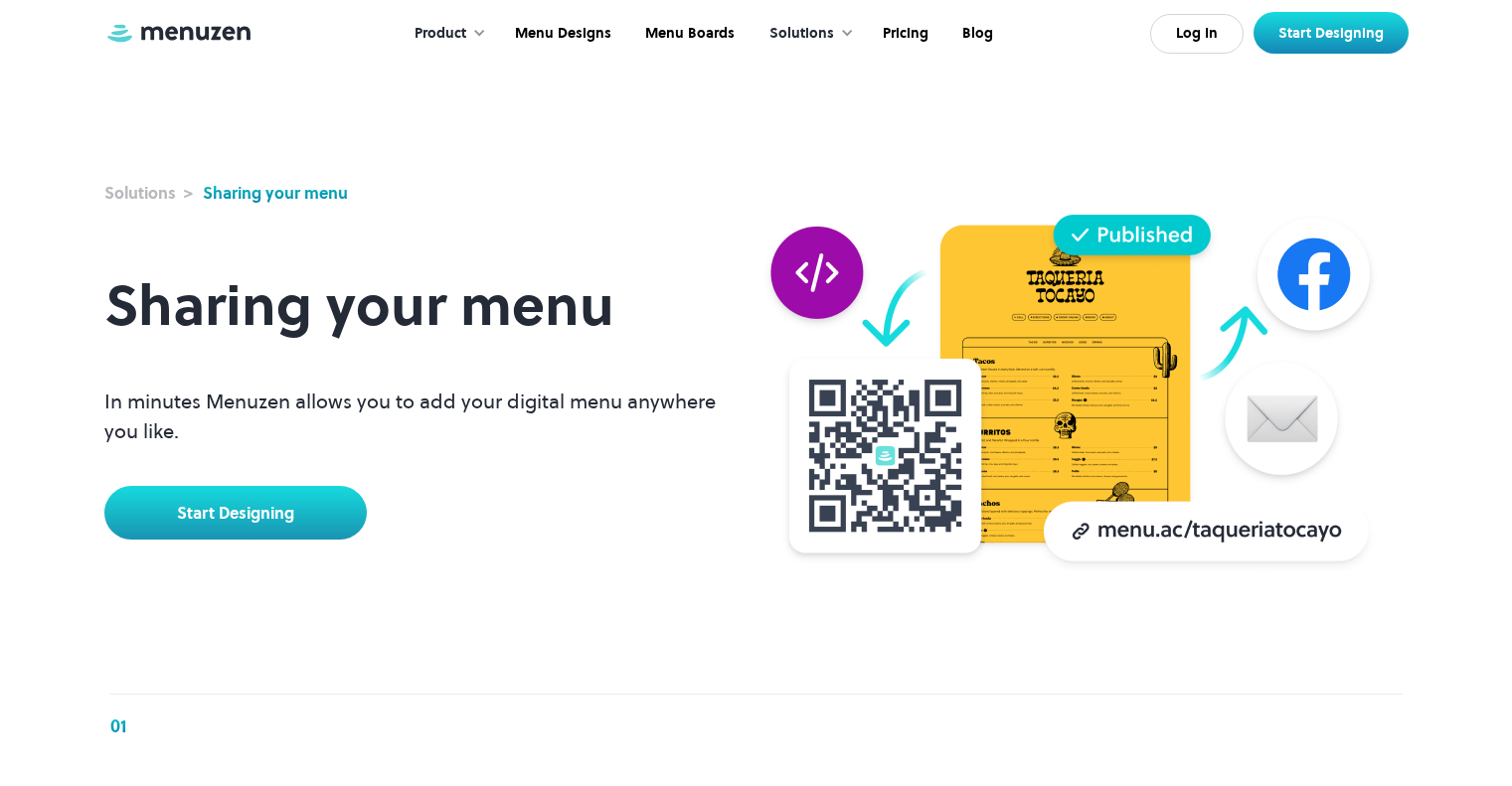 scroll, scrollTop: 0, scrollLeft: 0, axis: both 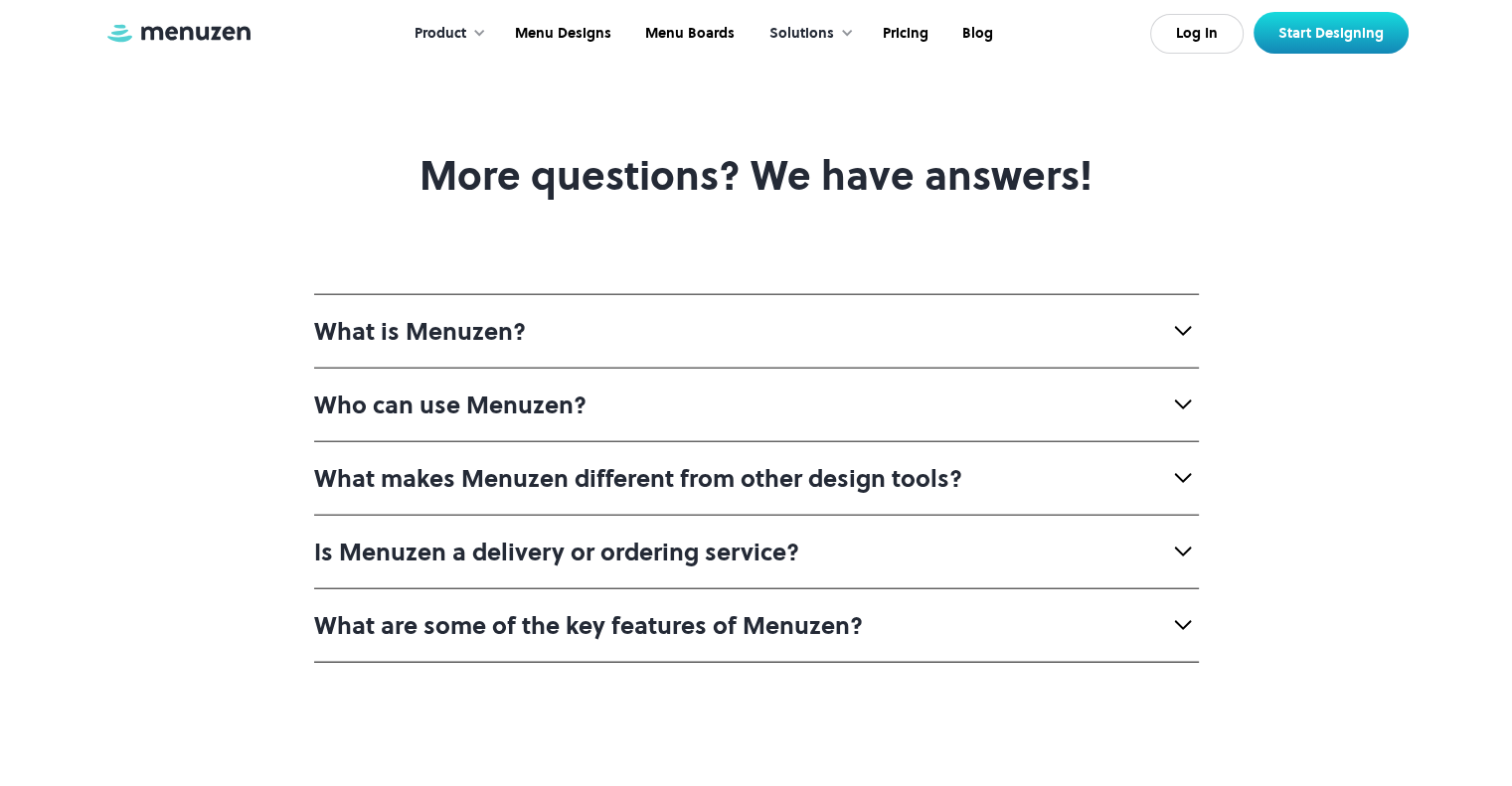 click on "What is Menuzen?" at bounding box center [420, 331] 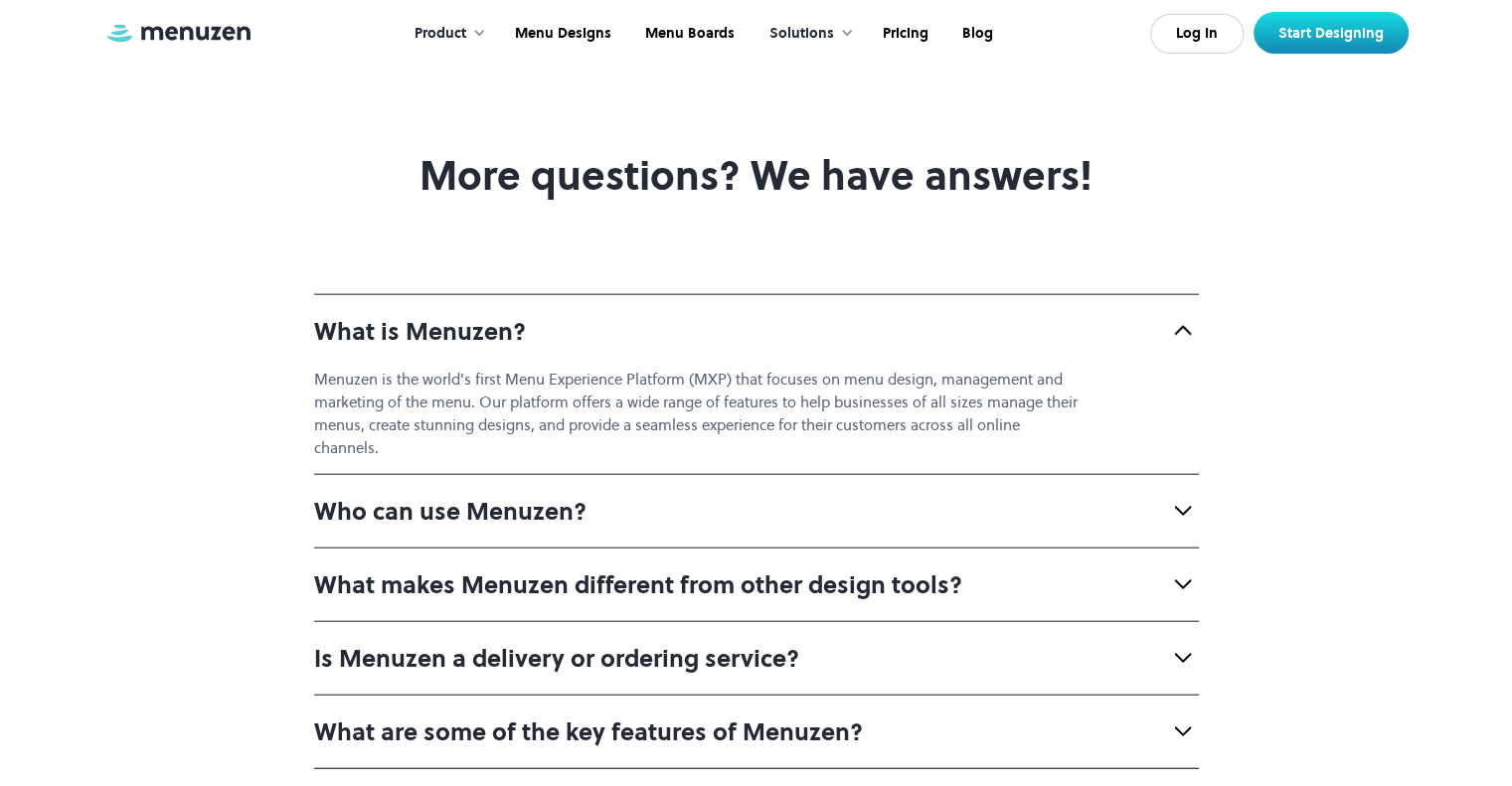 click on "Who can use Menuzen?" at bounding box center [450, 511] 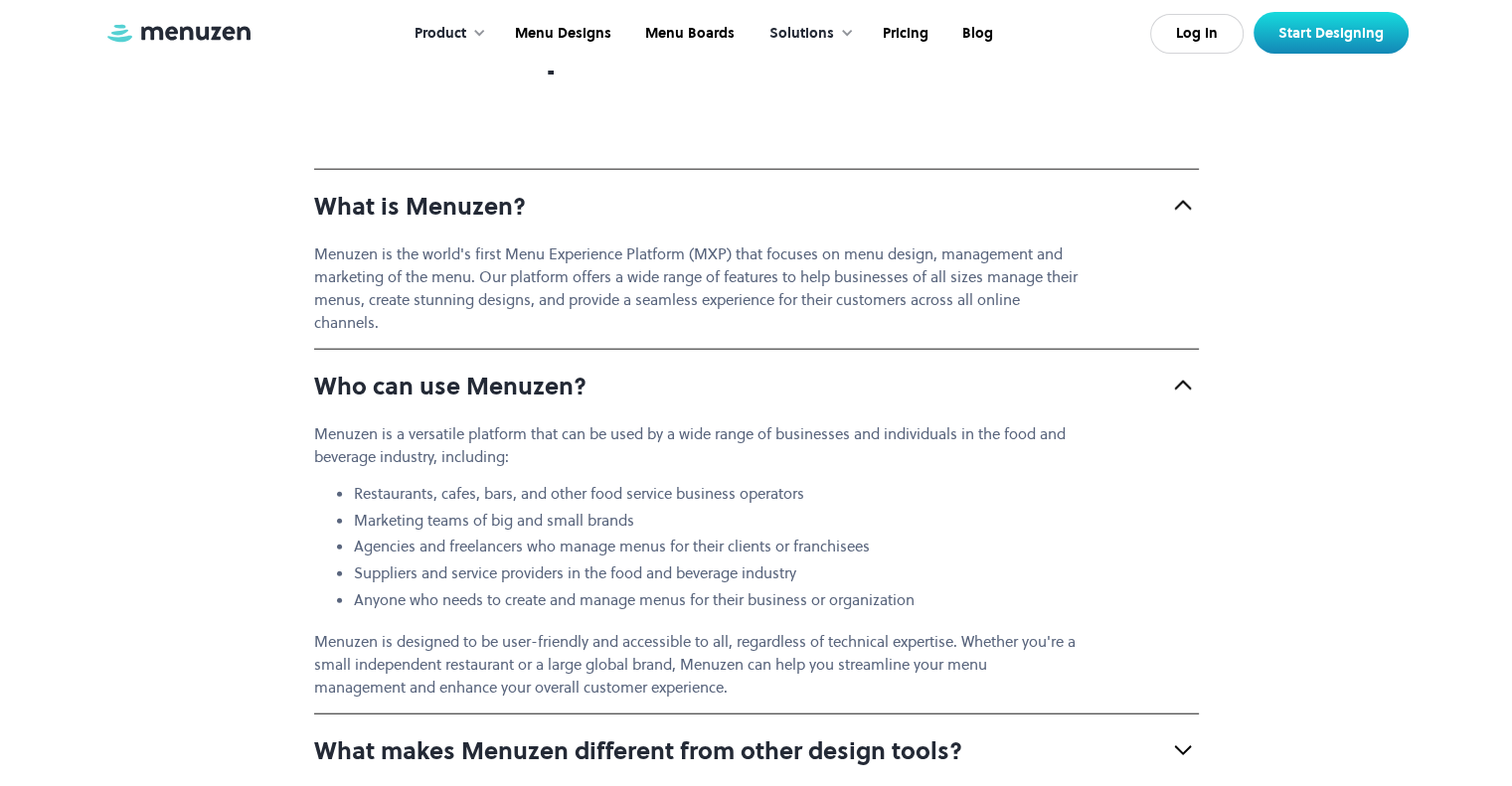 scroll, scrollTop: 4968, scrollLeft: 0, axis: vertical 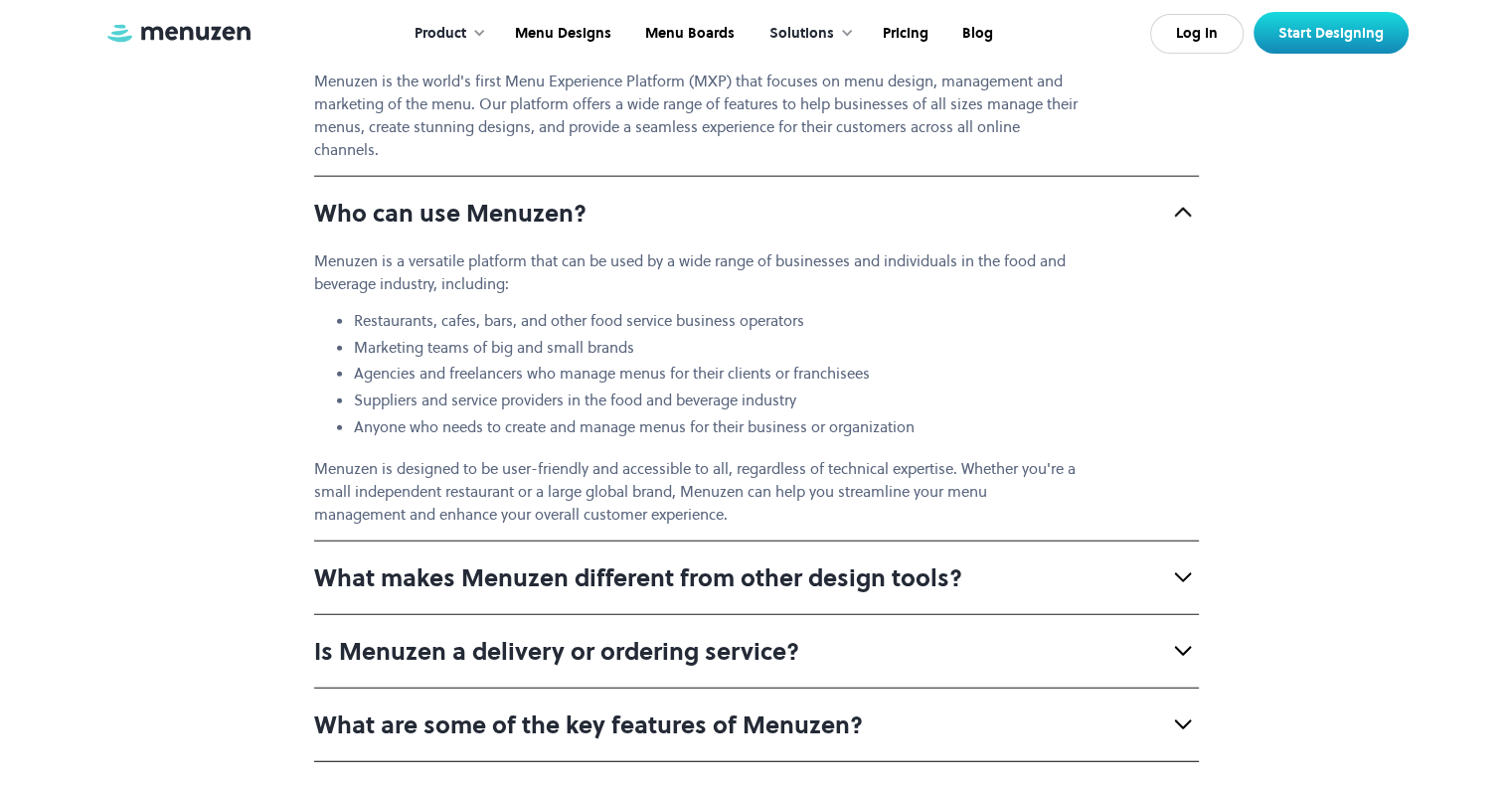 click on "What makes Menuzen different from other design tools?" at bounding box center (638, 577) 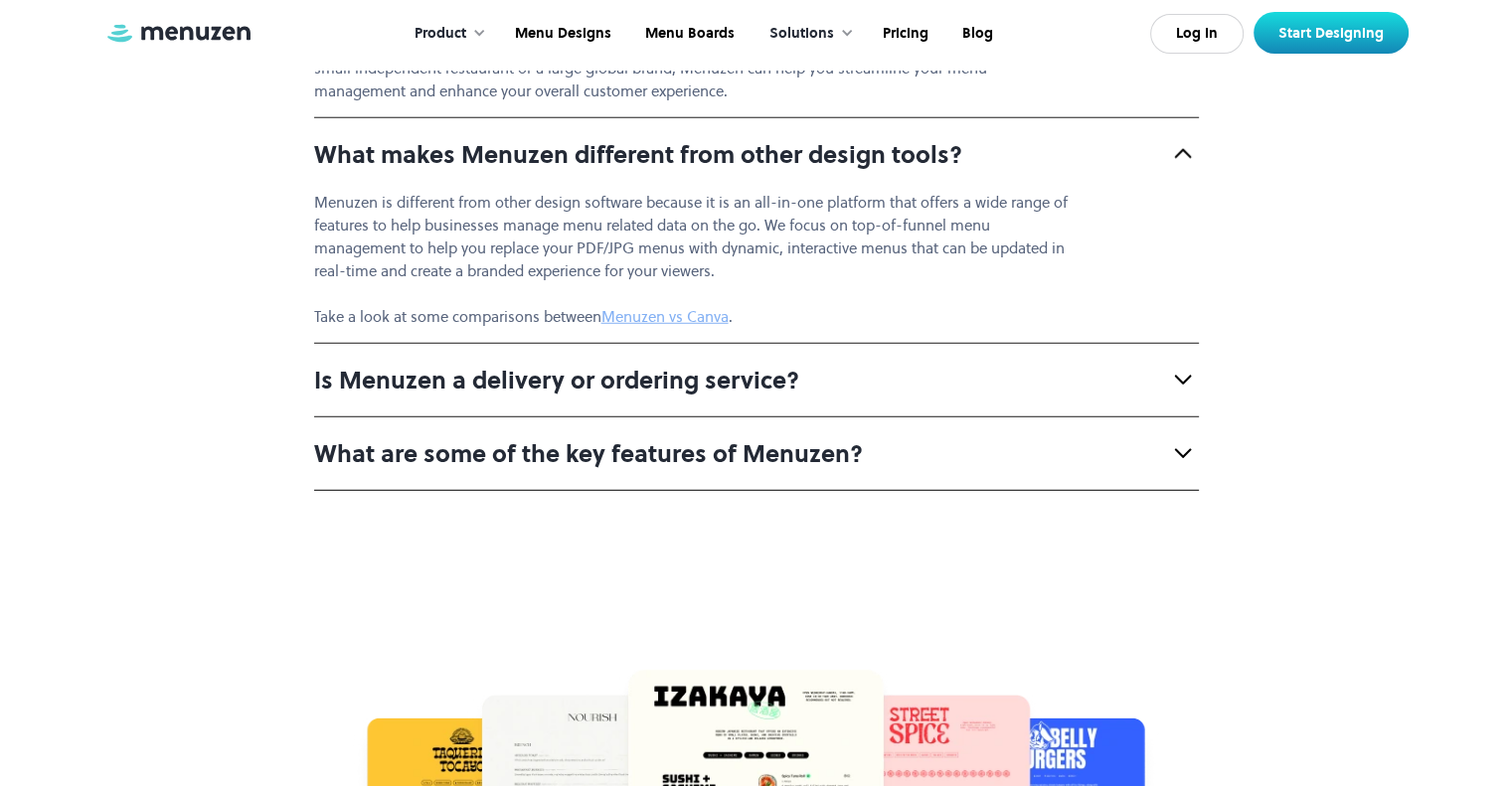 scroll, scrollTop: 5465, scrollLeft: 0, axis: vertical 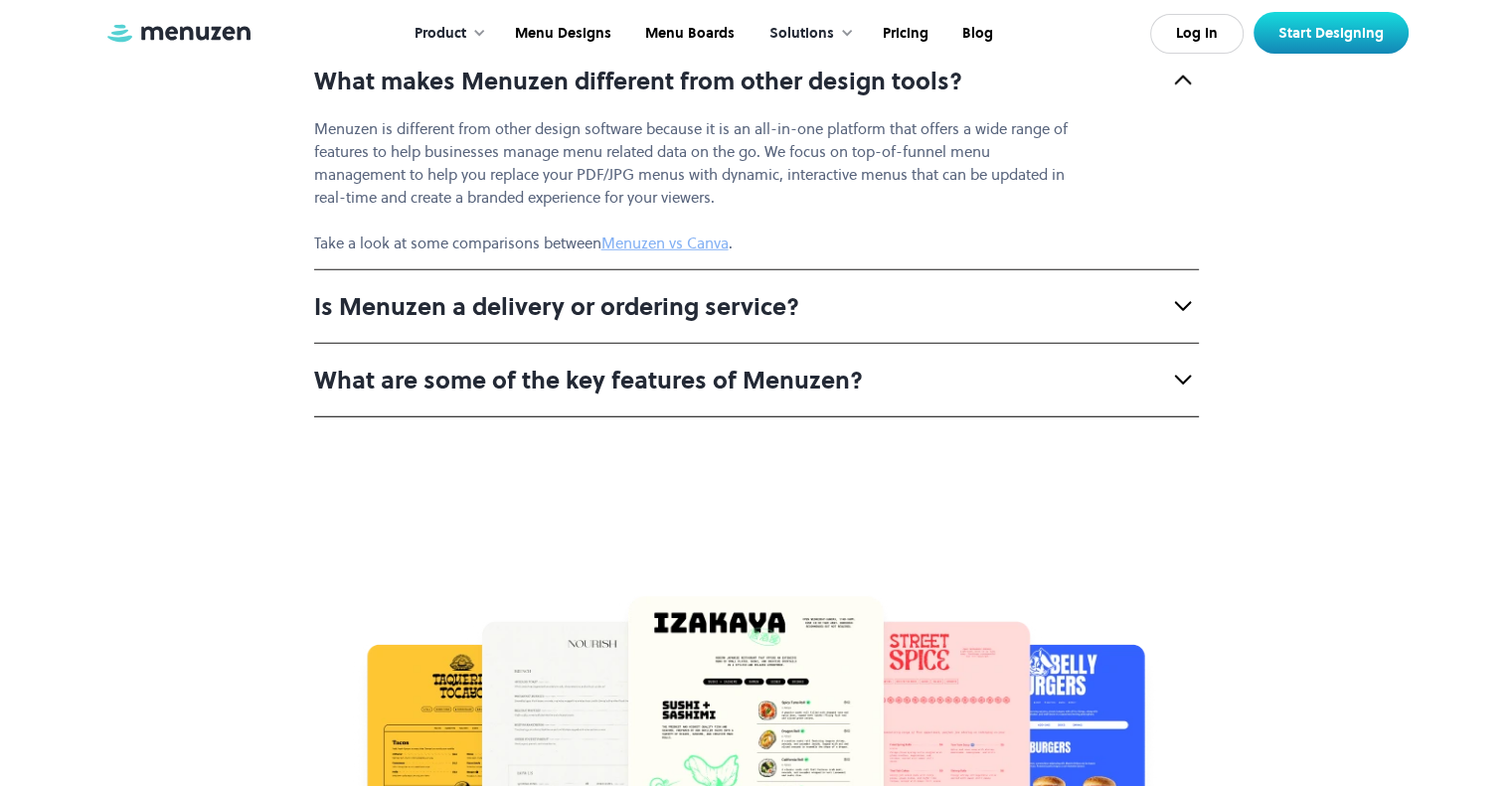 click on "Is Menuzen a delivery or ordering service?" at bounding box center (557, 306) 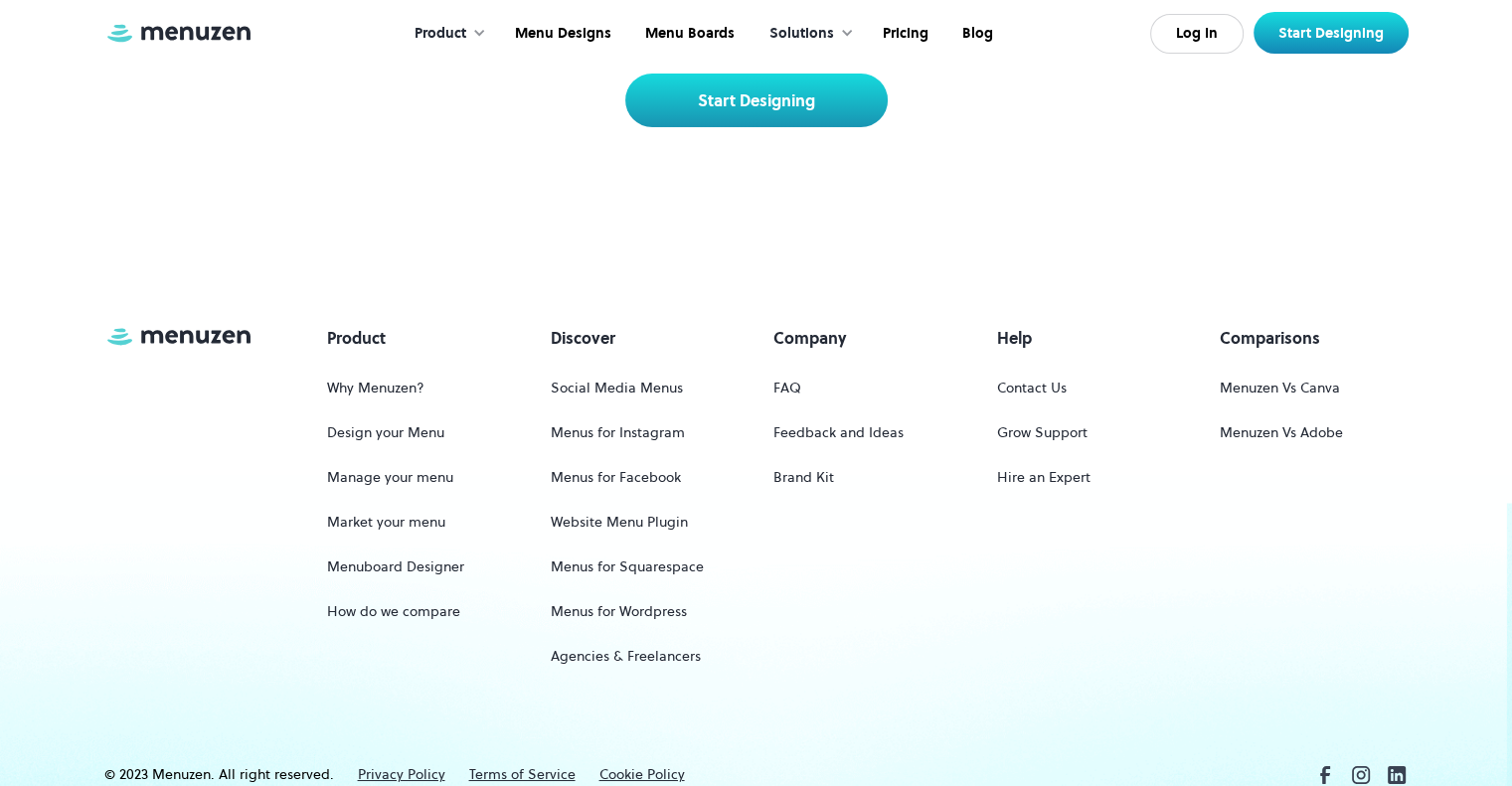 scroll, scrollTop: 7148, scrollLeft: 0, axis: vertical 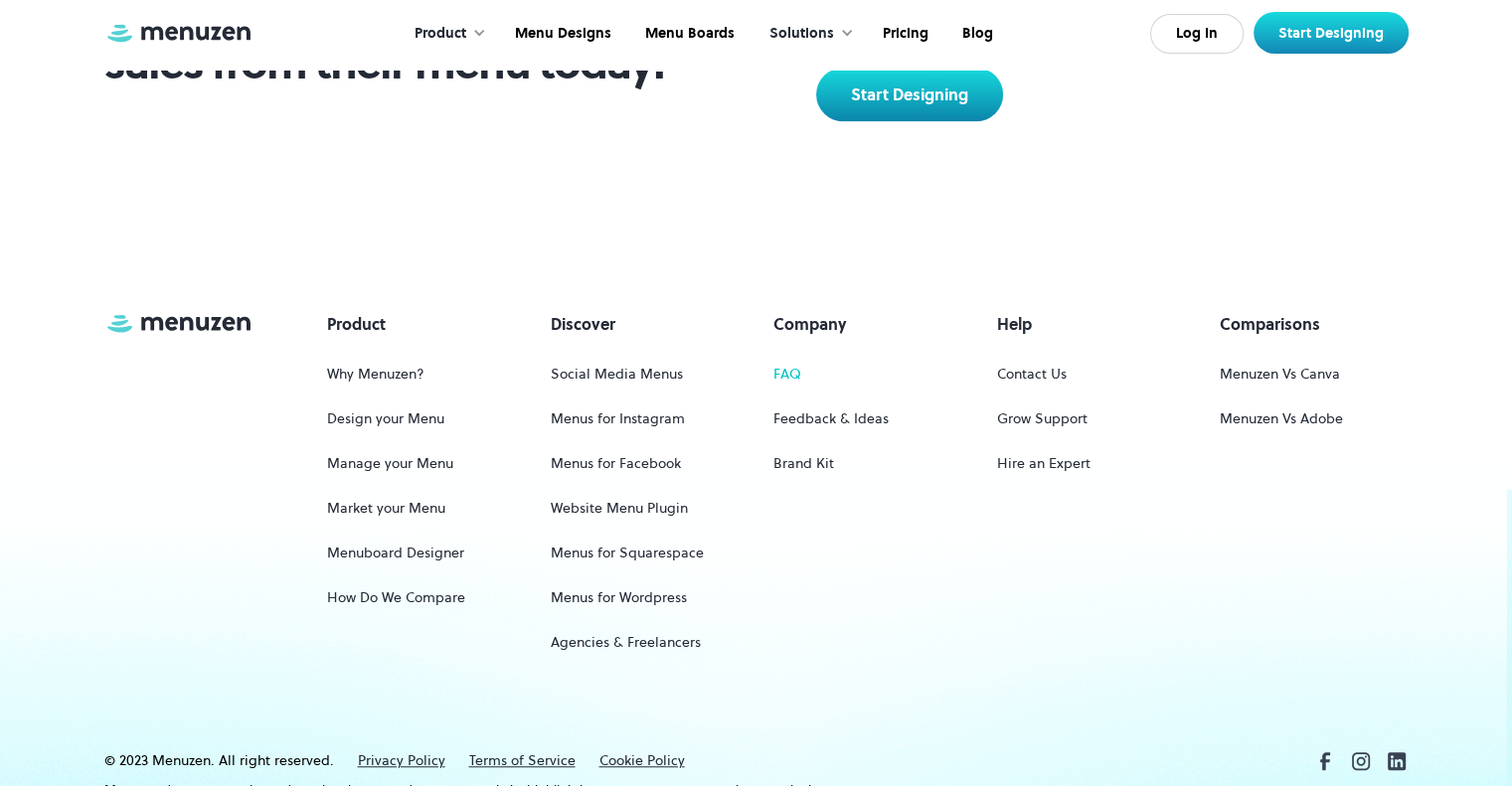click on "FAQ" at bounding box center (787, 374) 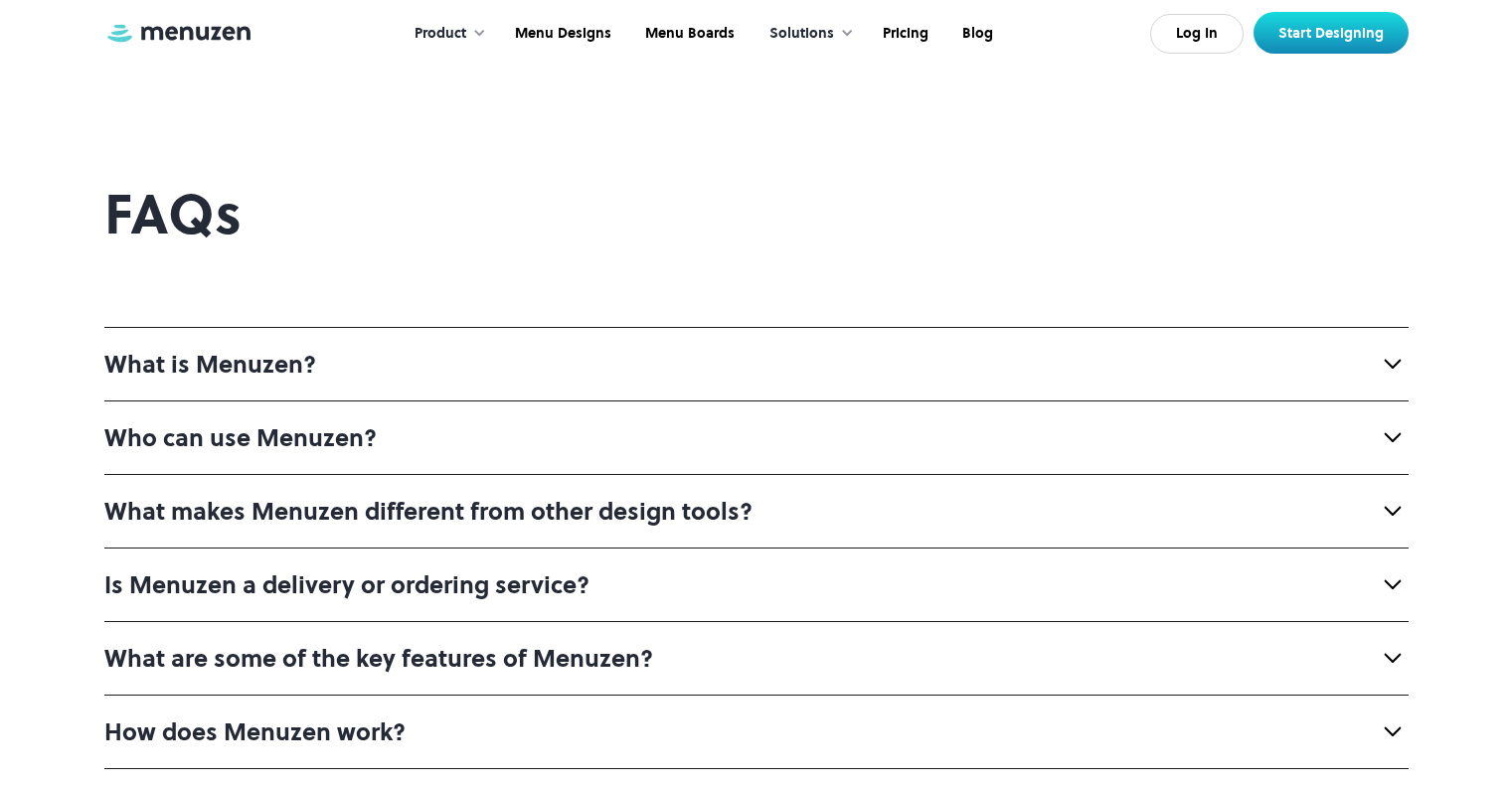 scroll, scrollTop: 0, scrollLeft: 0, axis: both 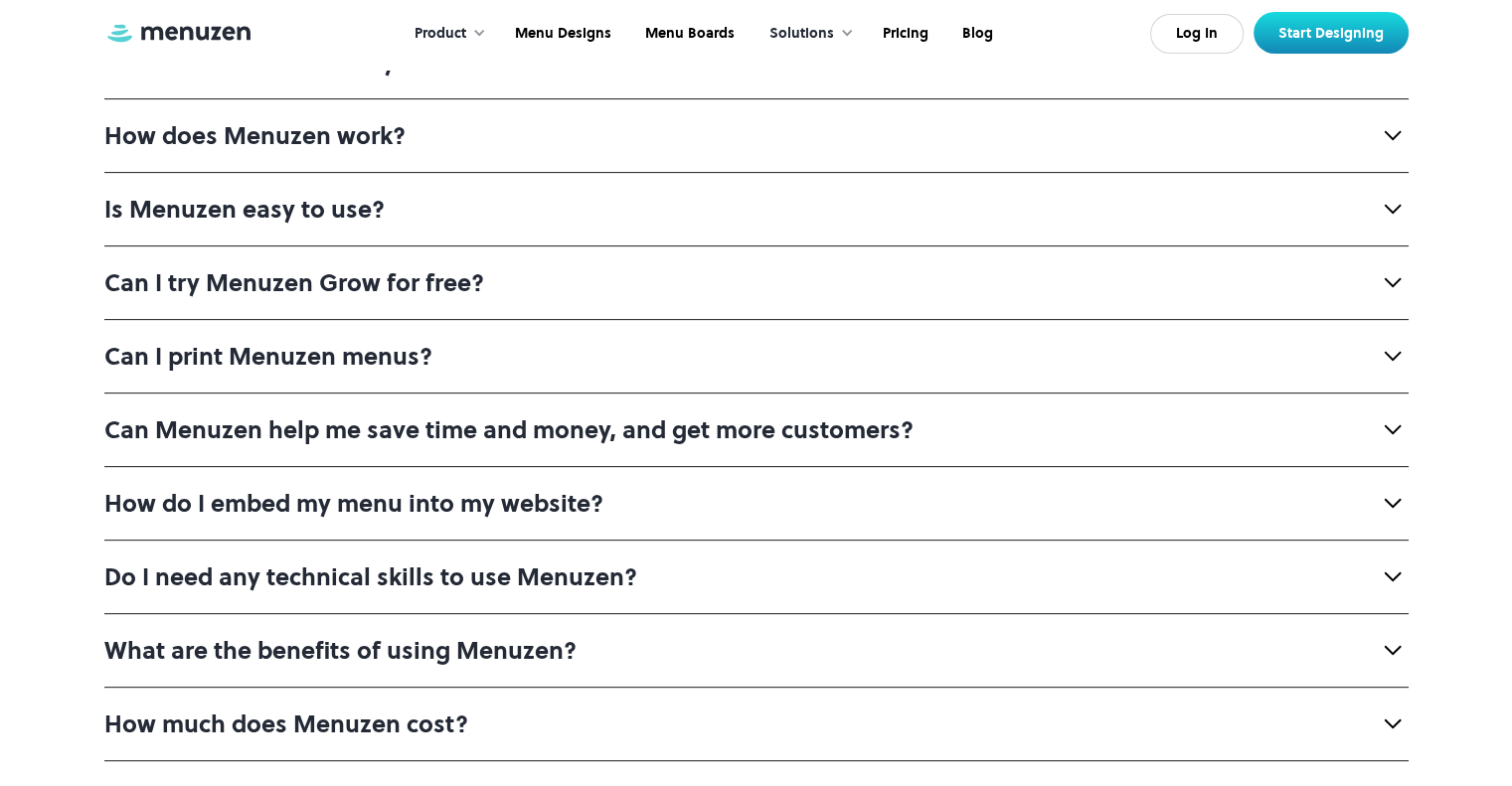 click on "Can I print Menuzen menus?" at bounding box center (756, 356) 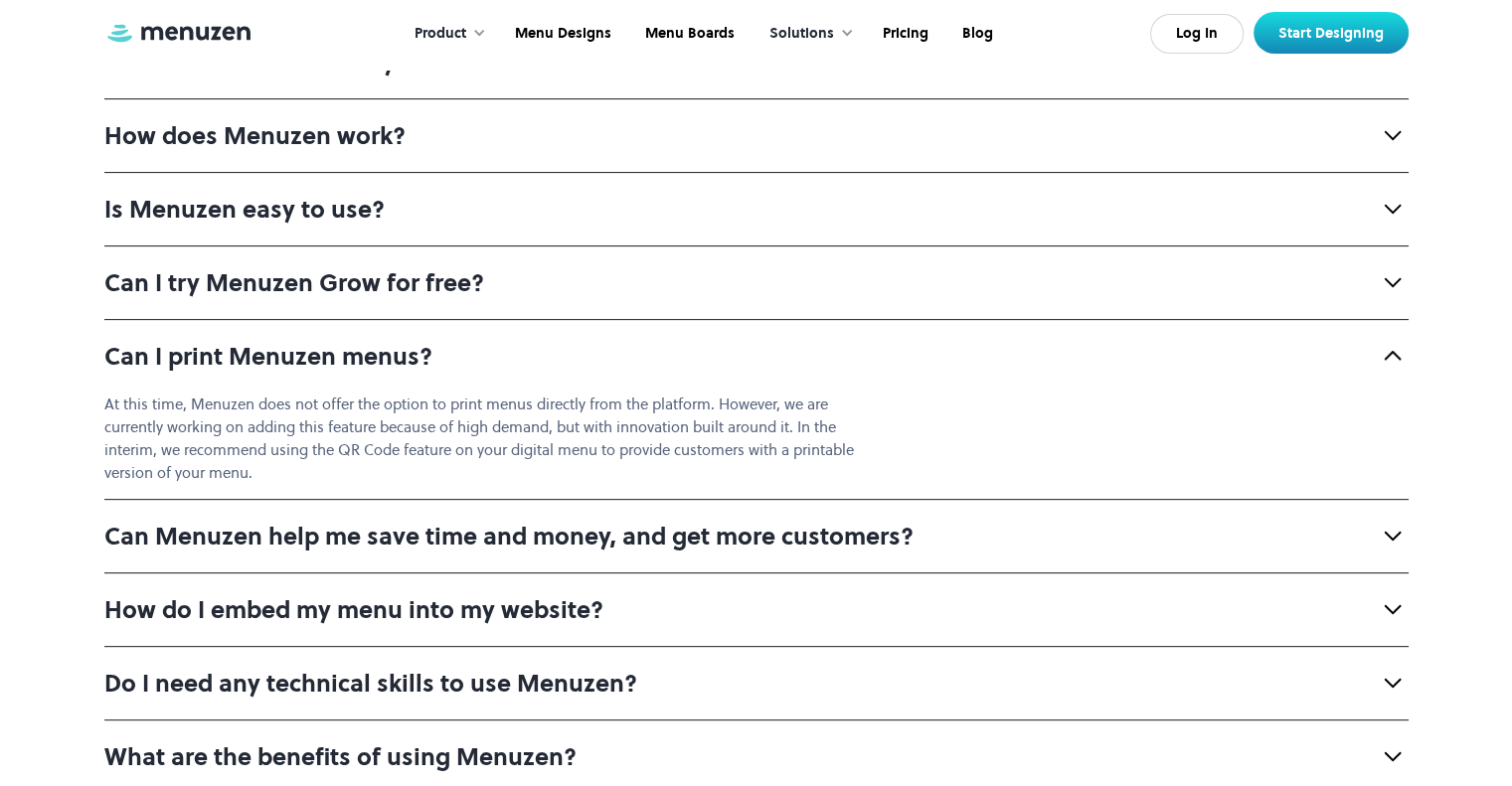 click on "Can I print Menuzen menus?" at bounding box center [756, 356] 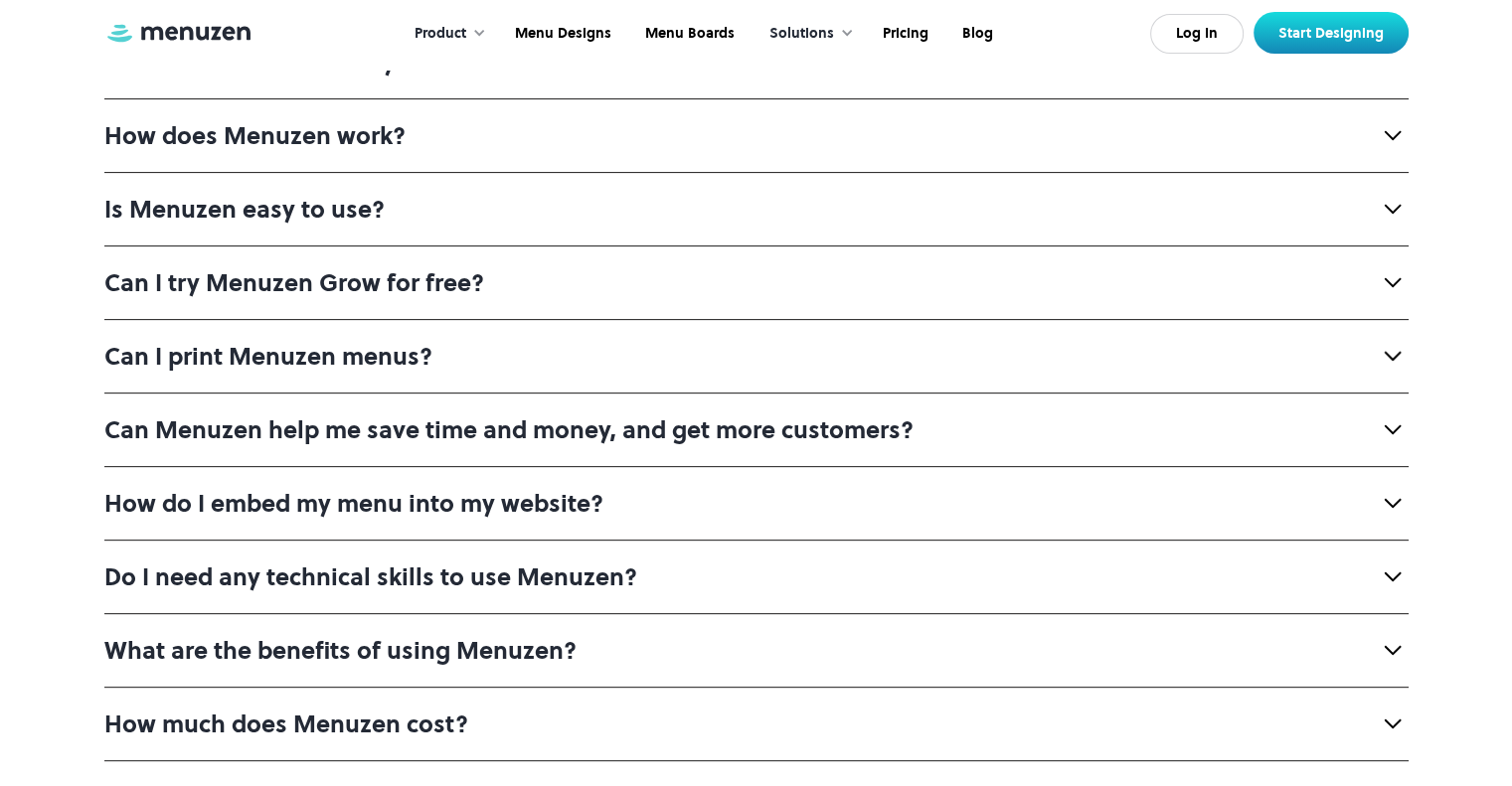 click on "How do I embed my menu into my website?" at bounding box center (354, 503) 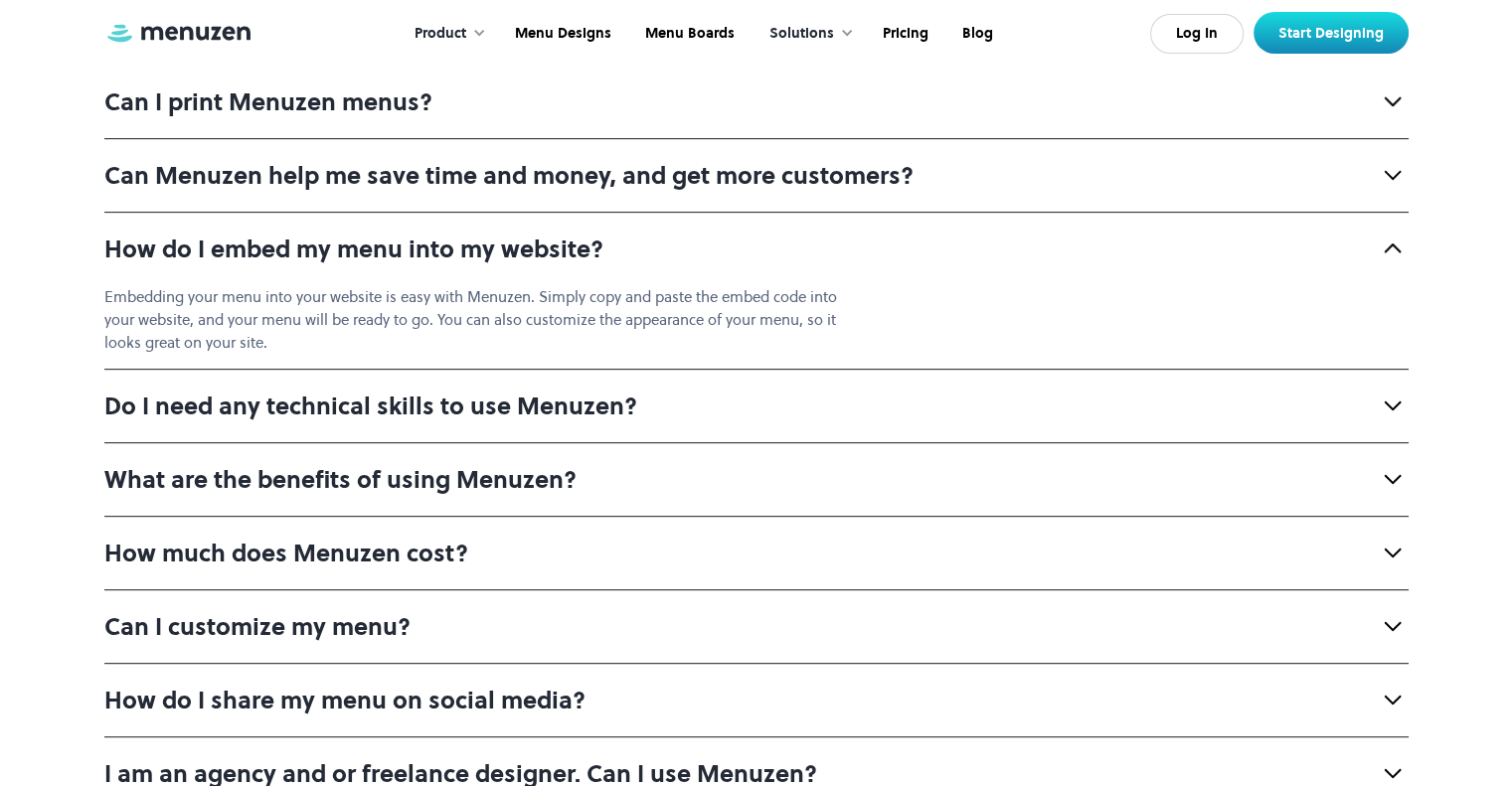 scroll, scrollTop: 894, scrollLeft: 0, axis: vertical 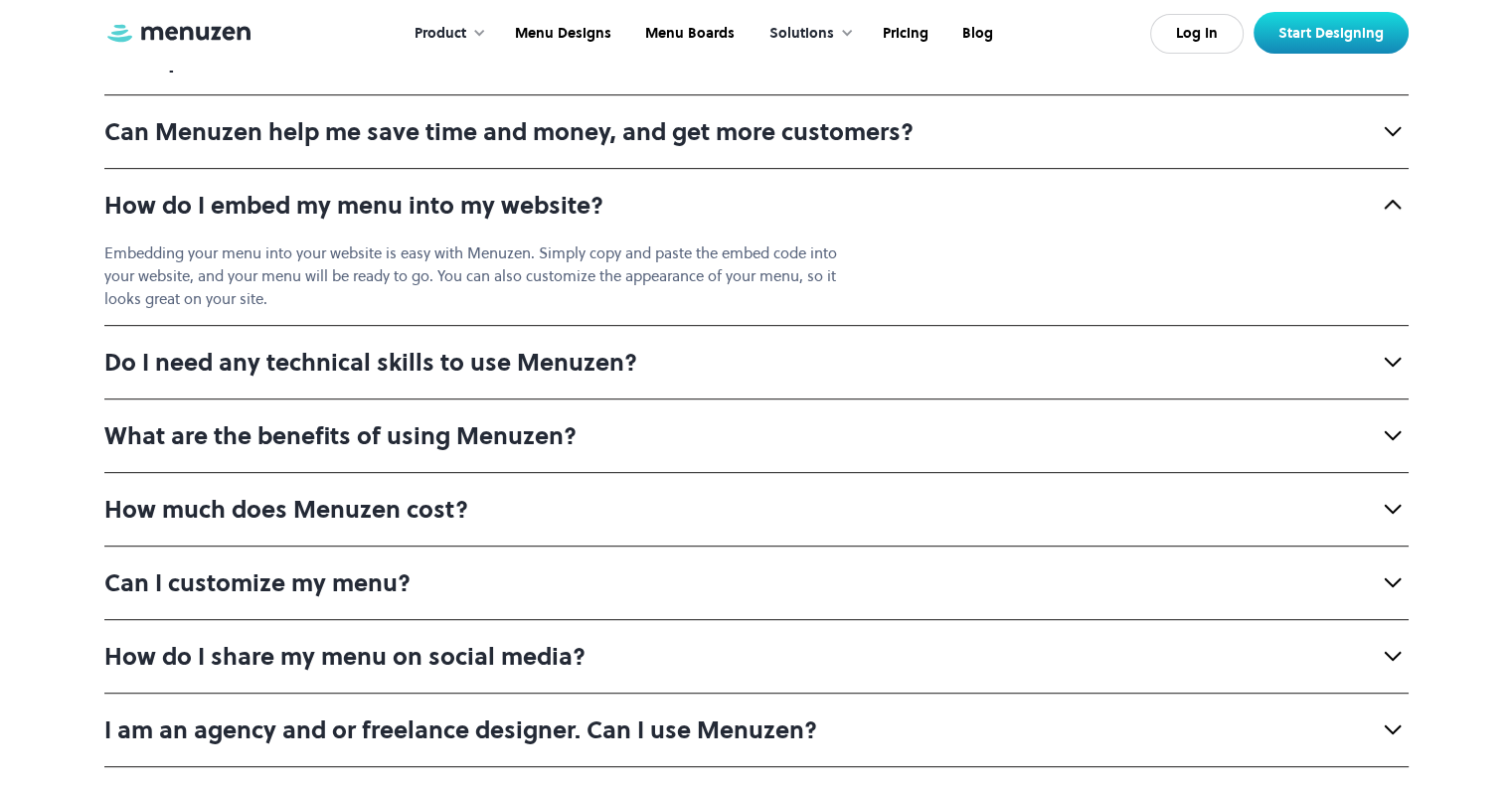 click on "How much does Menuzen cost?" at bounding box center [756, 509] 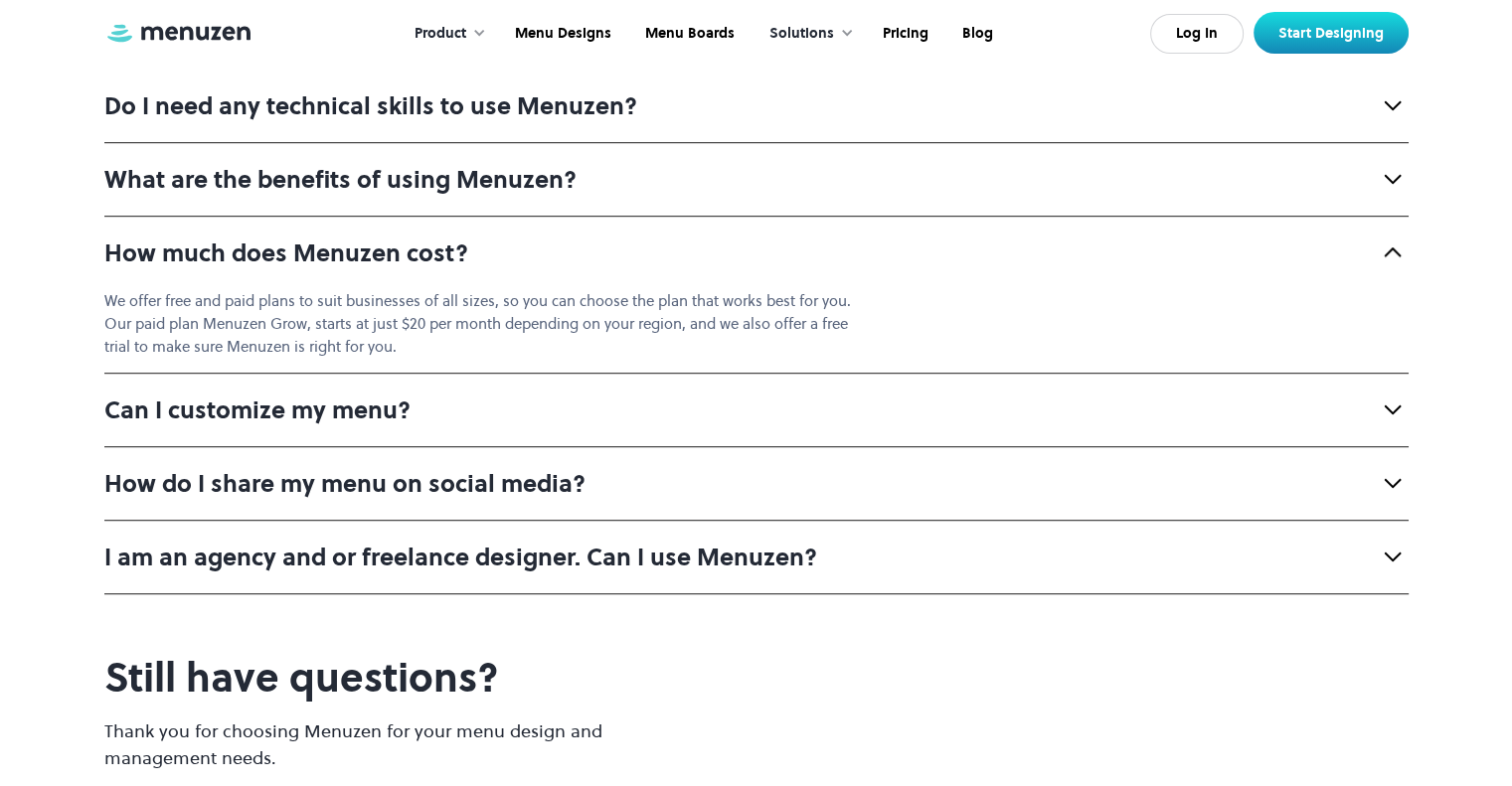 scroll, scrollTop: 1192, scrollLeft: 0, axis: vertical 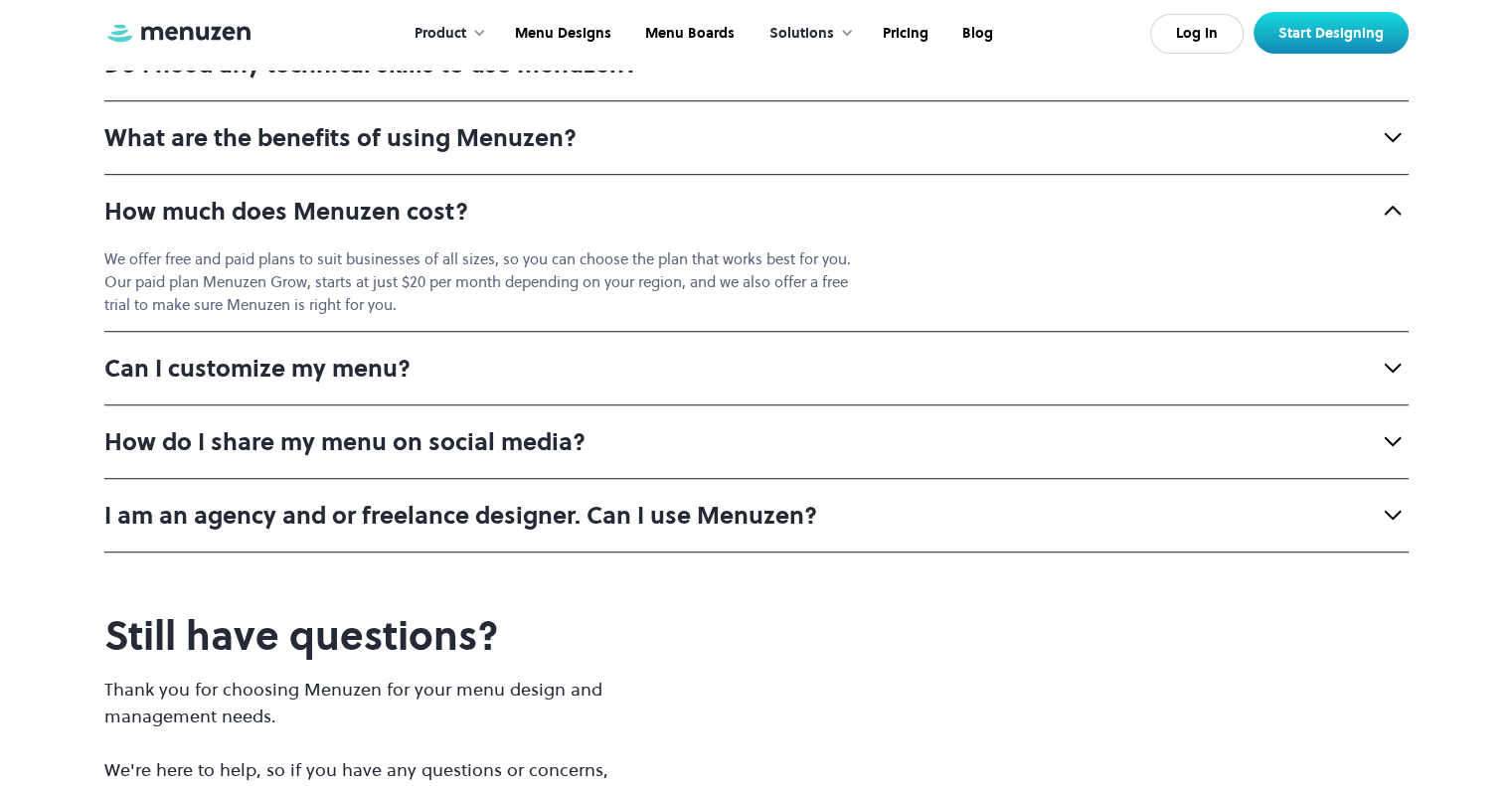 click on "I am an agency and or freelance designer. Can I use Menuzen?" at bounding box center [460, 515] 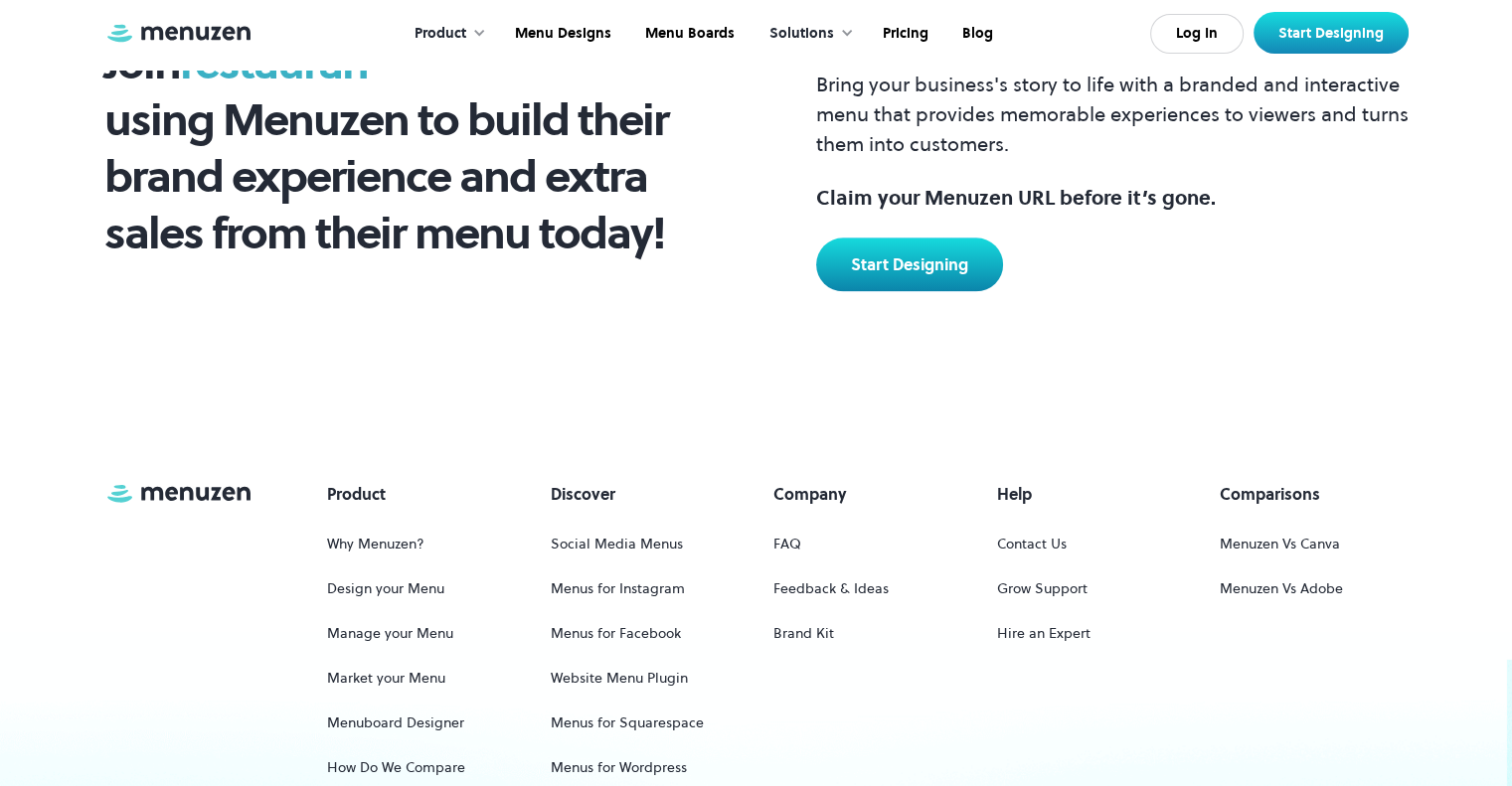 scroll, scrollTop: 2484, scrollLeft: 0, axis: vertical 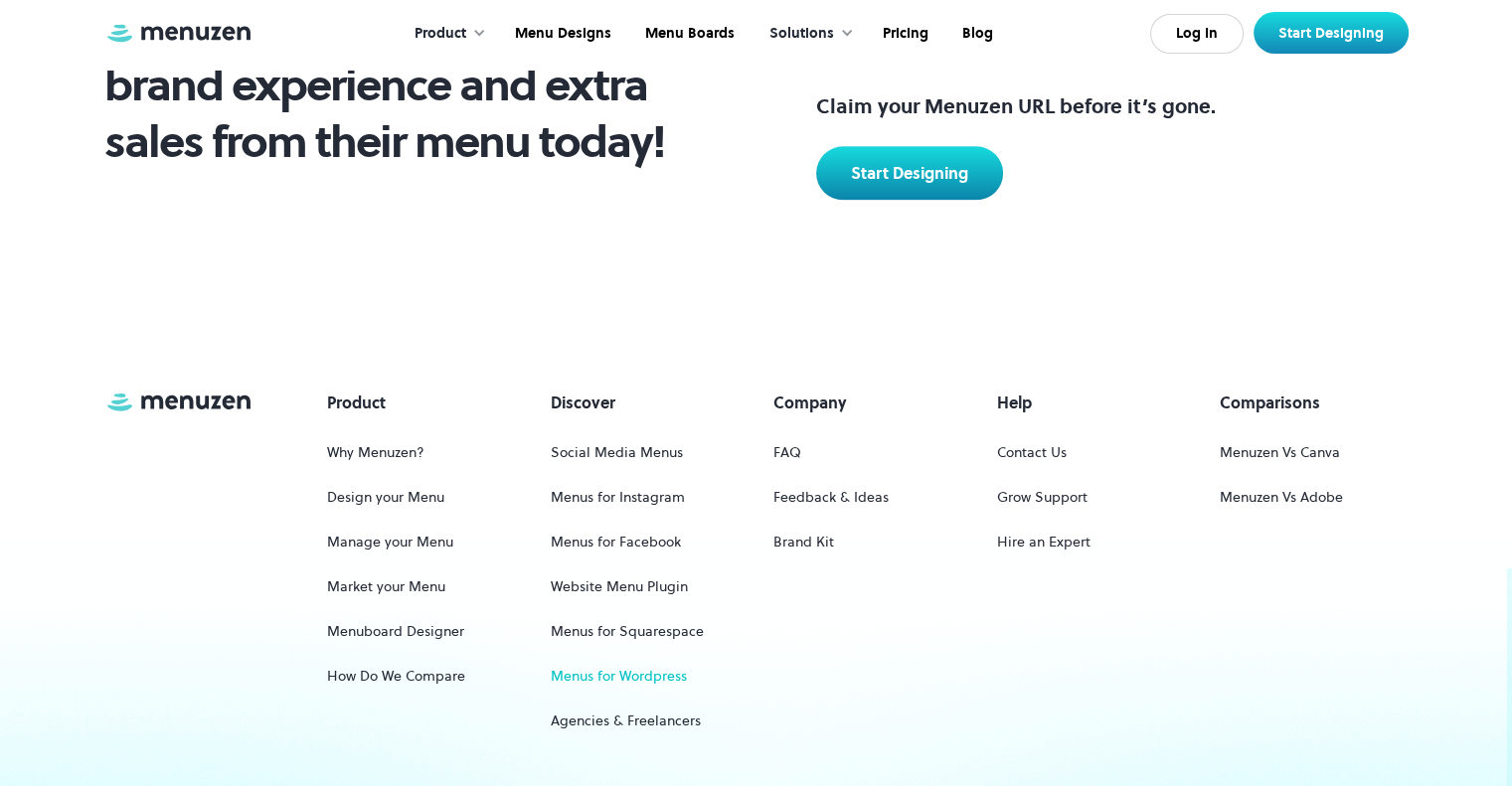 click on "Menus for Wordpress" at bounding box center [618, 676] 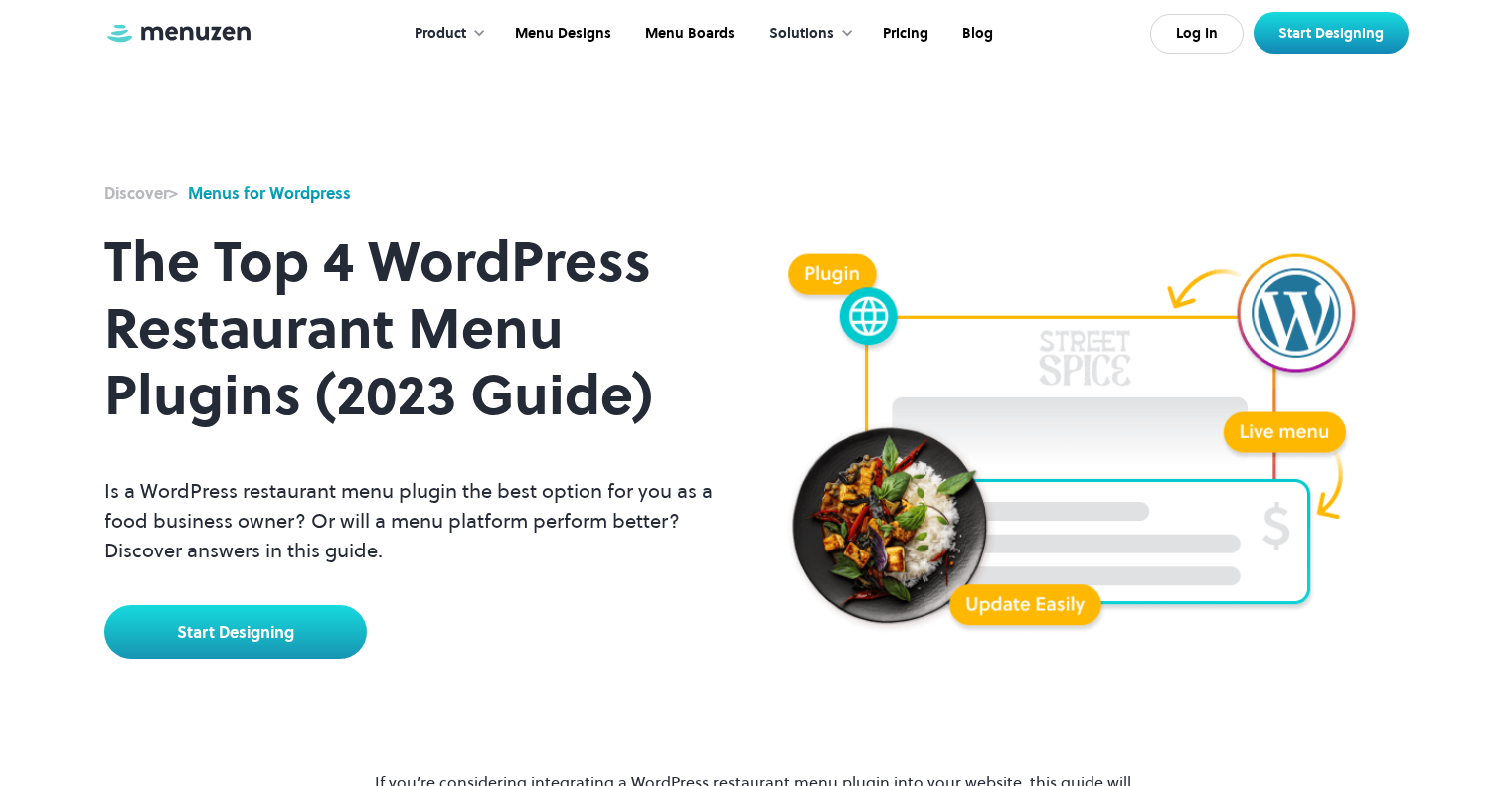 scroll, scrollTop: 0, scrollLeft: 0, axis: both 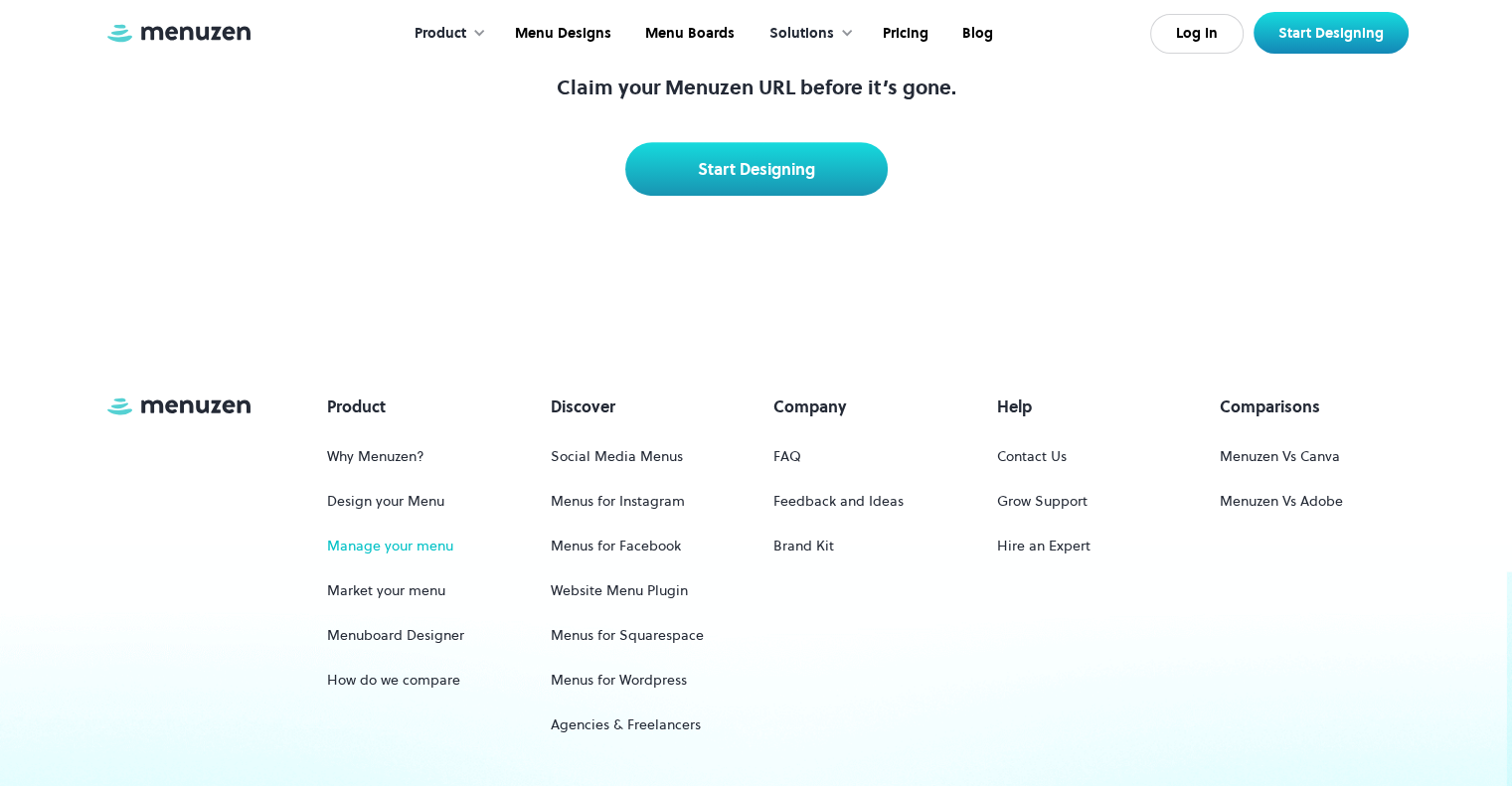 click on "Manage your menu" at bounding box center (390, 546) 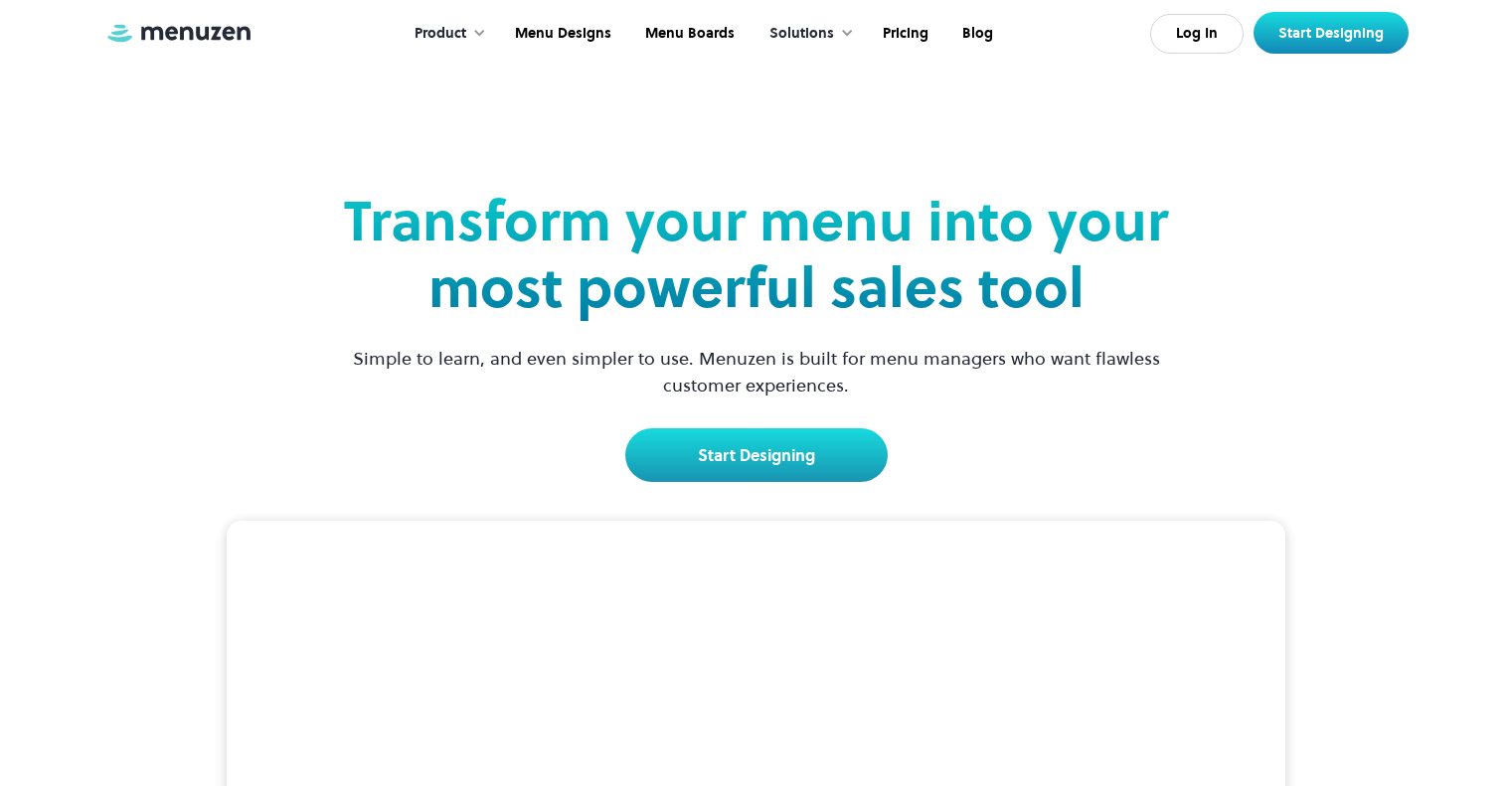 scroll, scrollTop: 0, scrollLeft: 0, axis: both 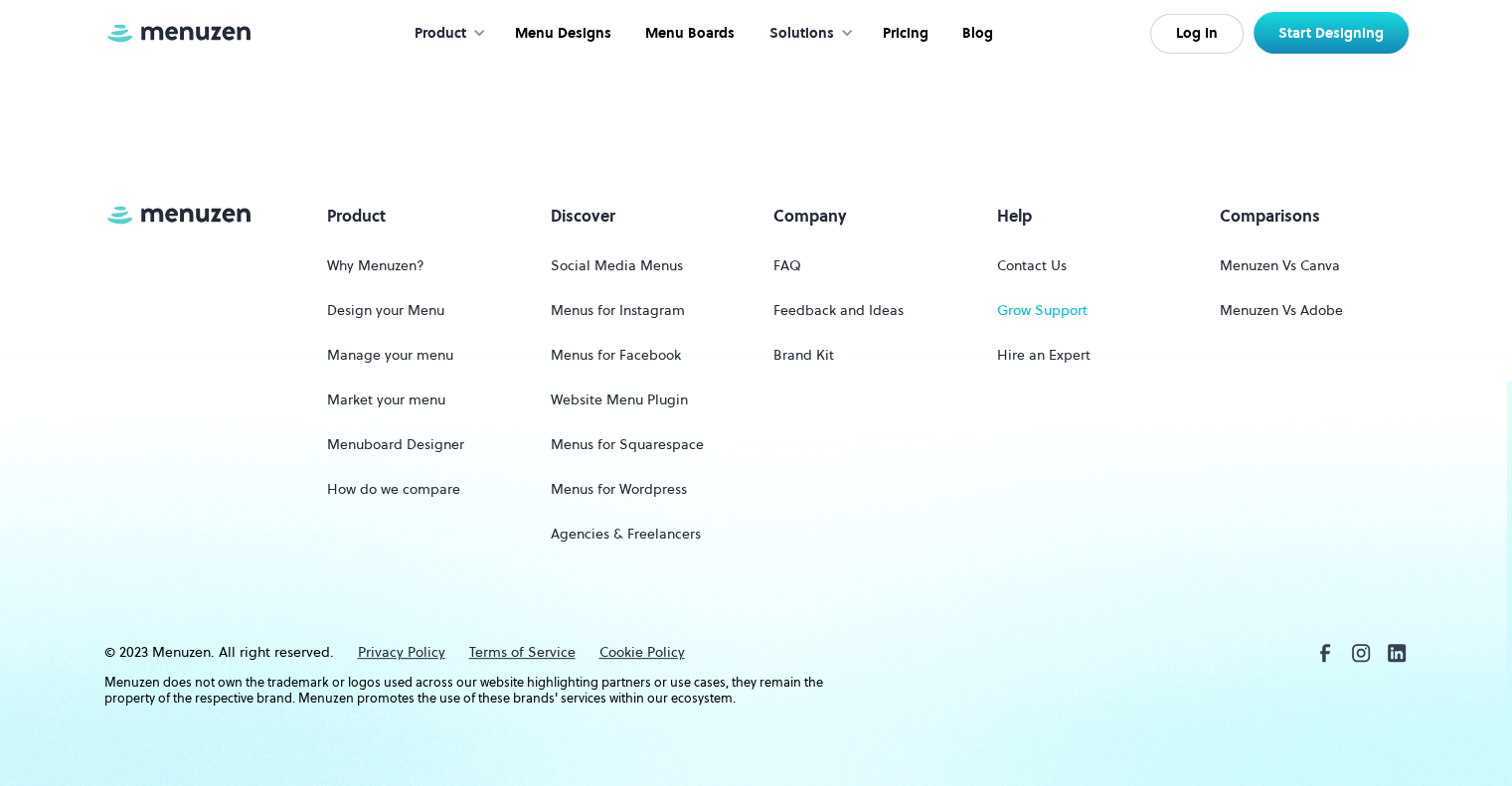 click on "Grow Support" at bounding box center [1042, 310] 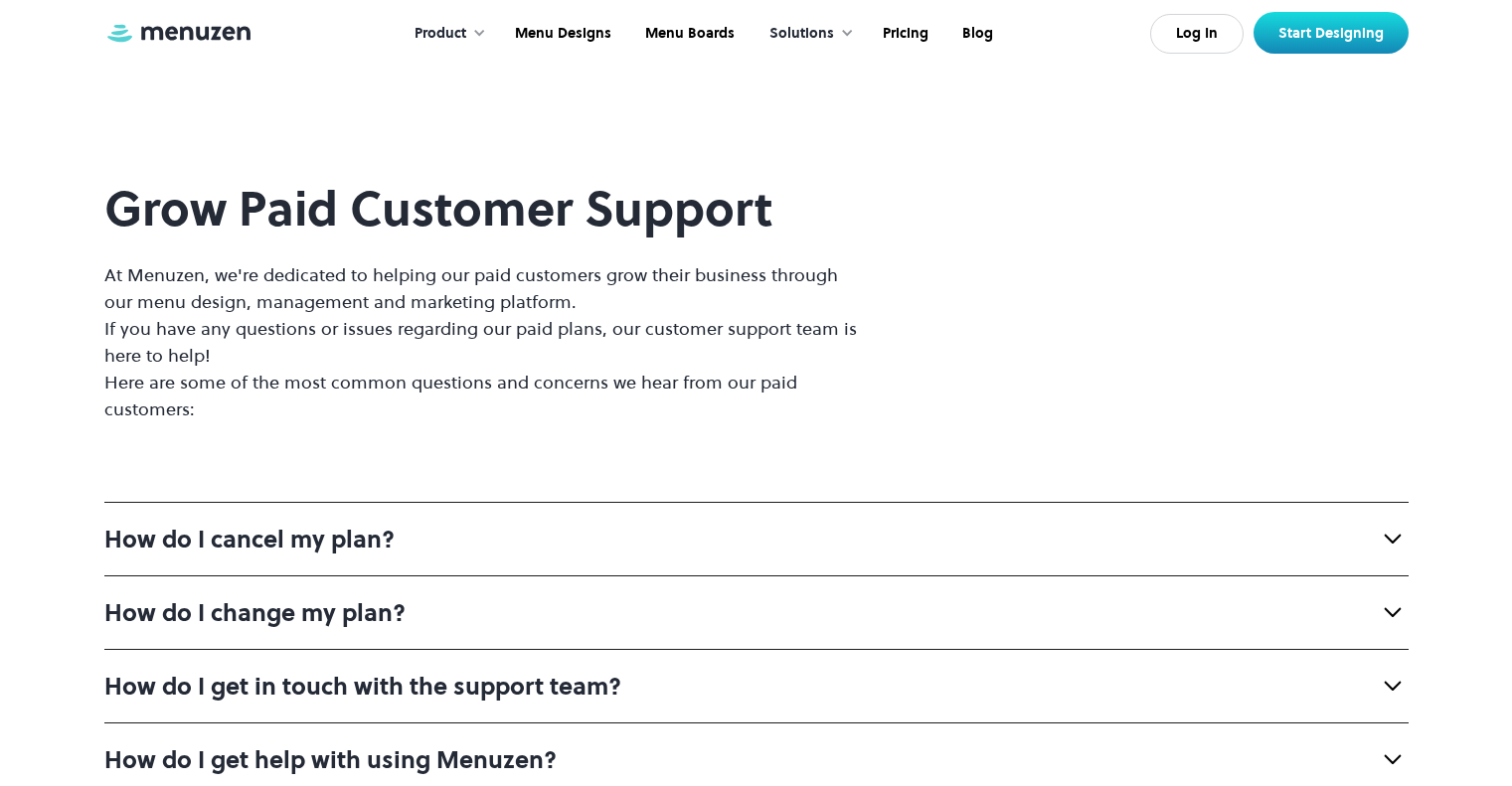 scroll, scrollTop: 0, scrollLeft: 0, axis: both 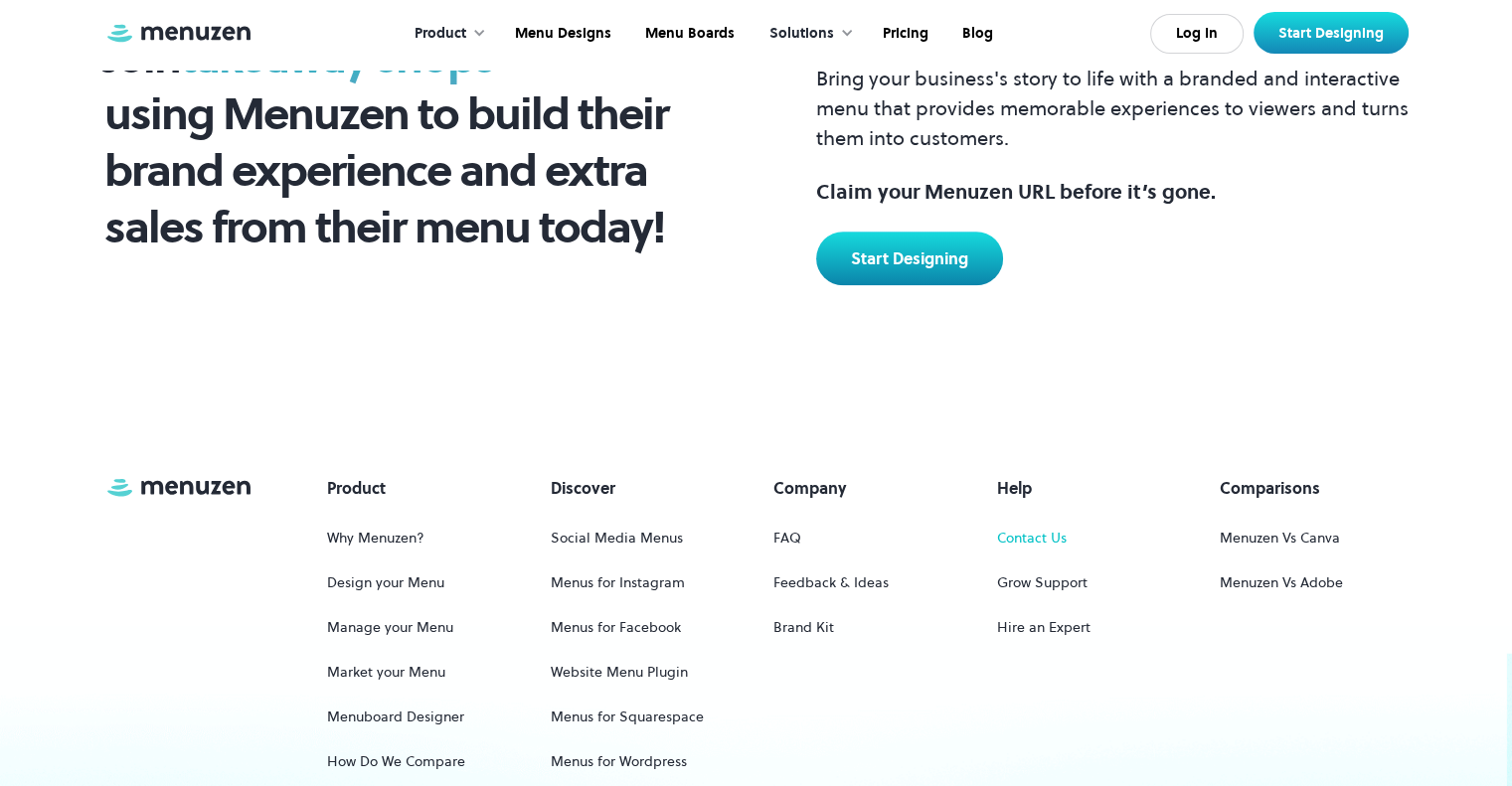 click on "Contact Us" at bounding box center (1032, 538) 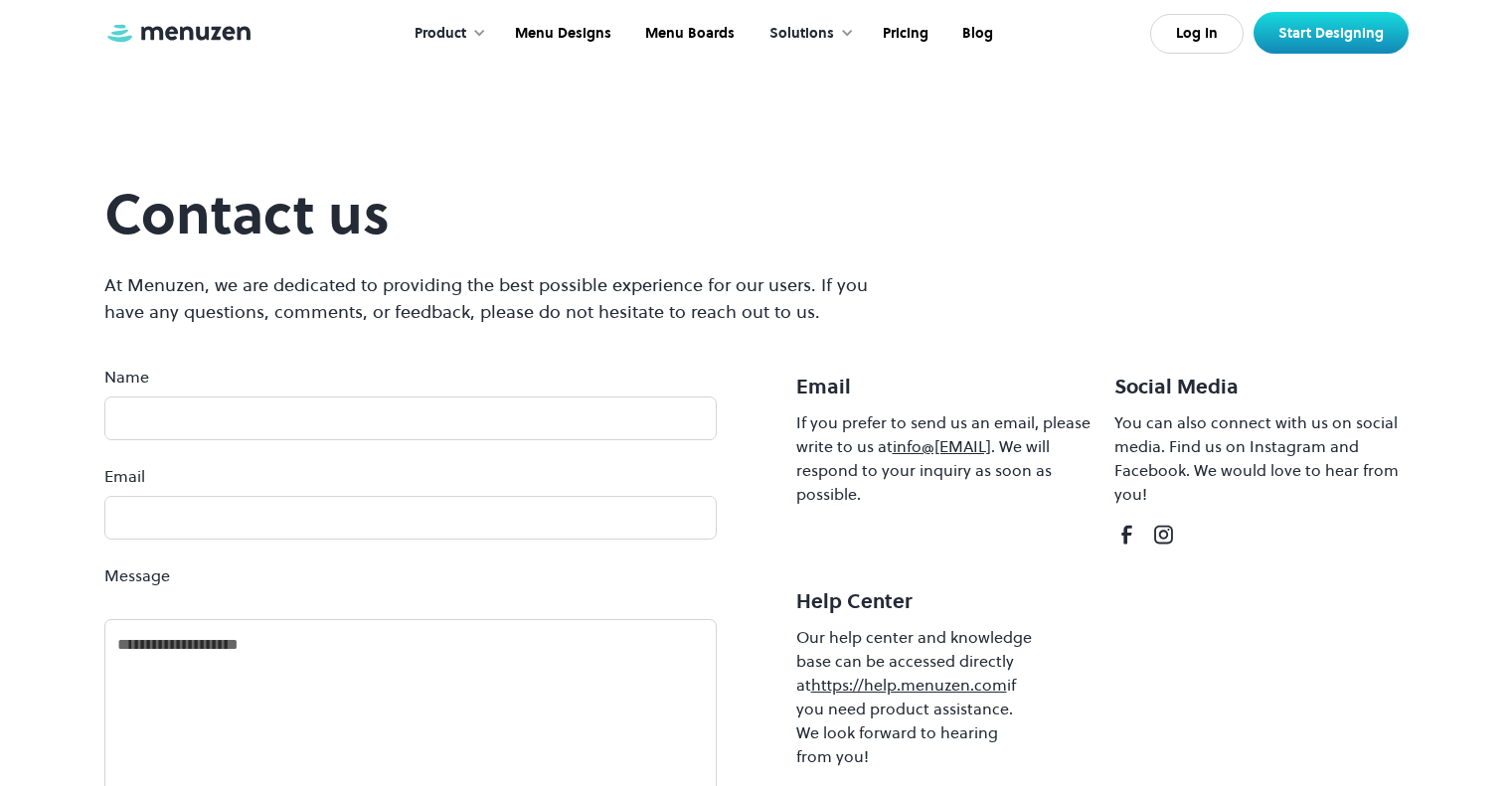 scroll, scrollTop: 0, scrollLeft: 0, axis: both 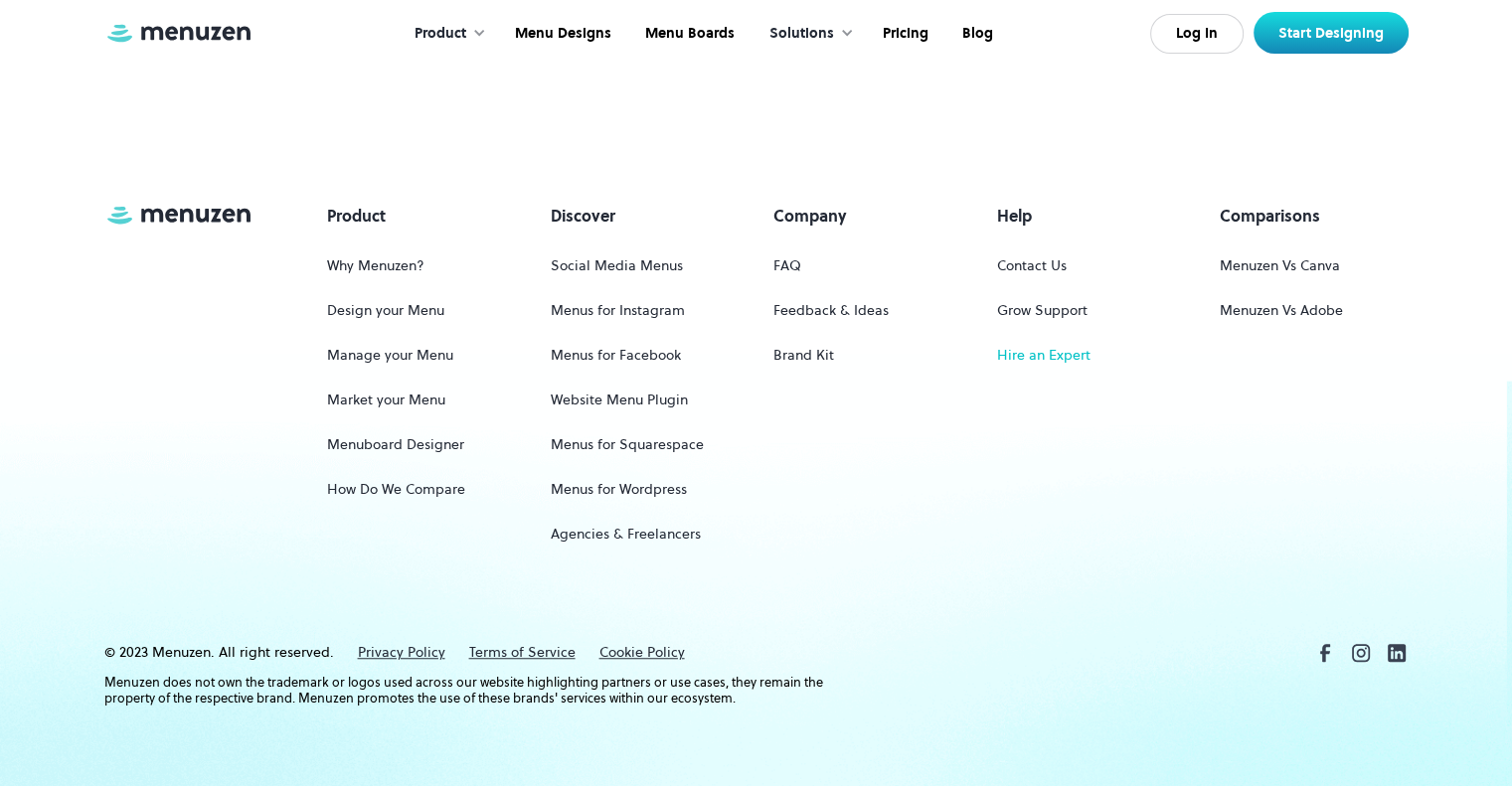 click on "Hire an Expert" at bounding box center (1044, 355) 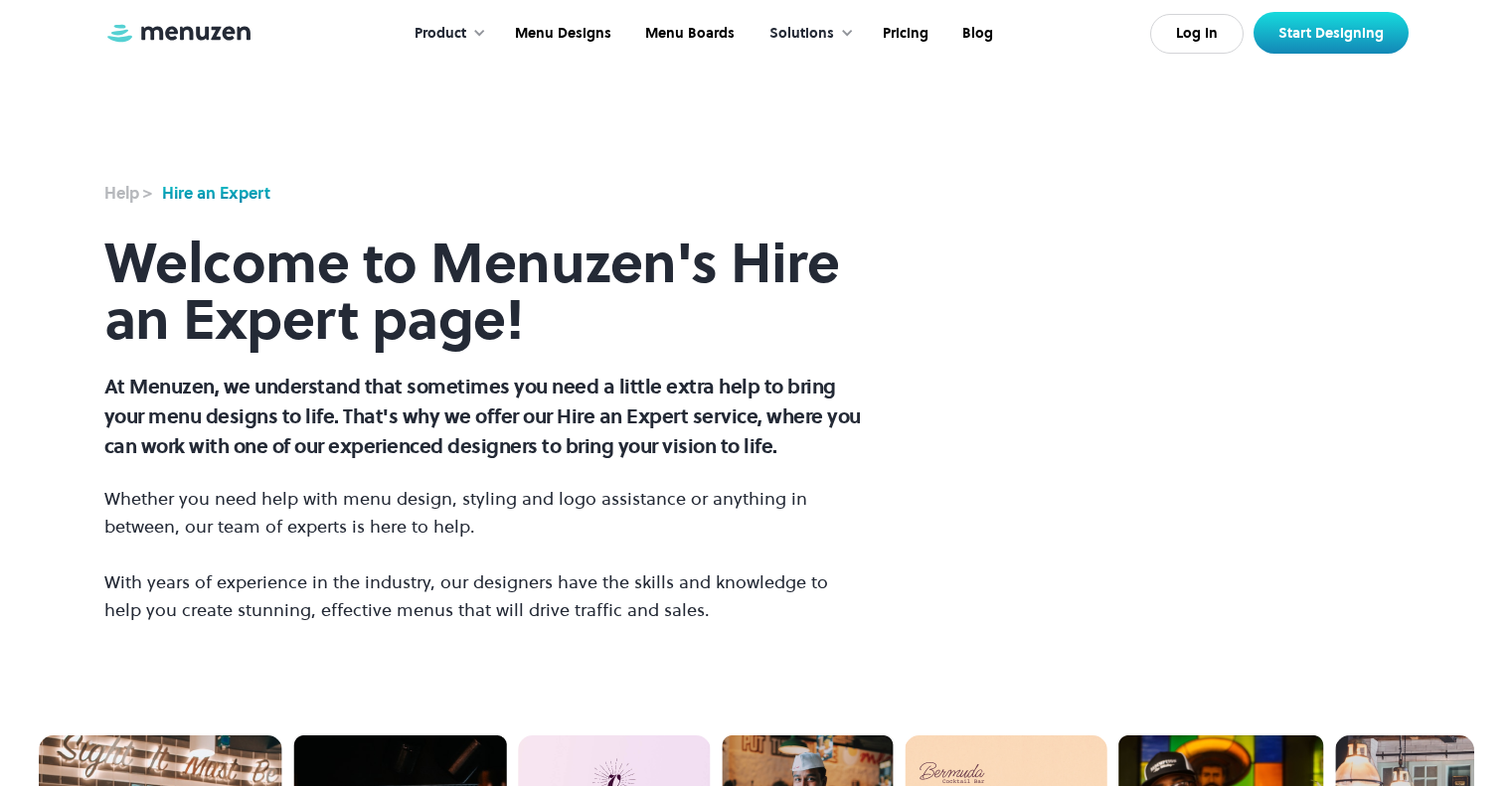 scroll, scrollTop: 0, scrollLeft: 0, axis: both 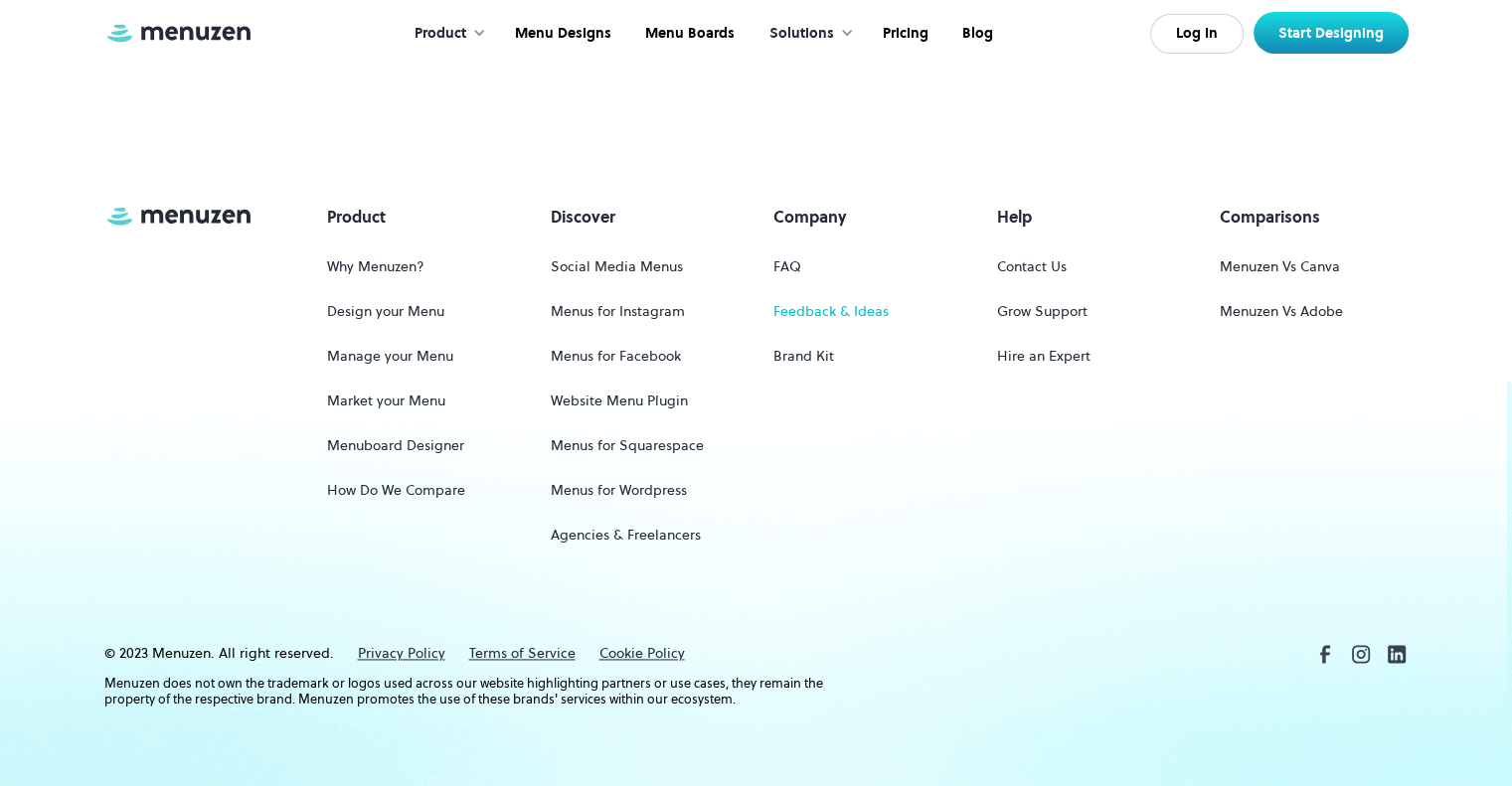 click on "Feedback & Ideas" at bounding box center (831, 311) 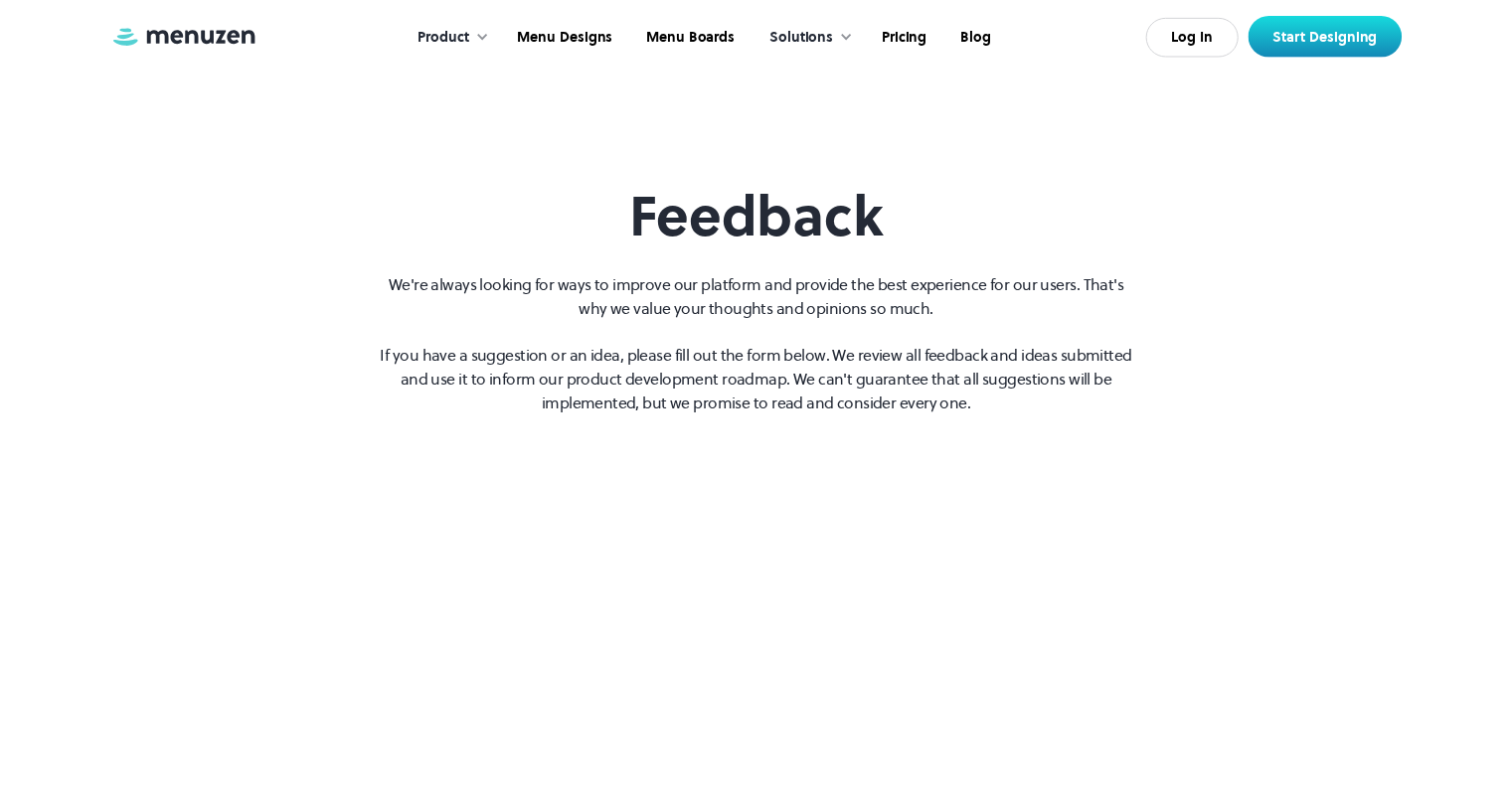 scroll, scrollTop: 0, scrollLeft: 0, axis: both 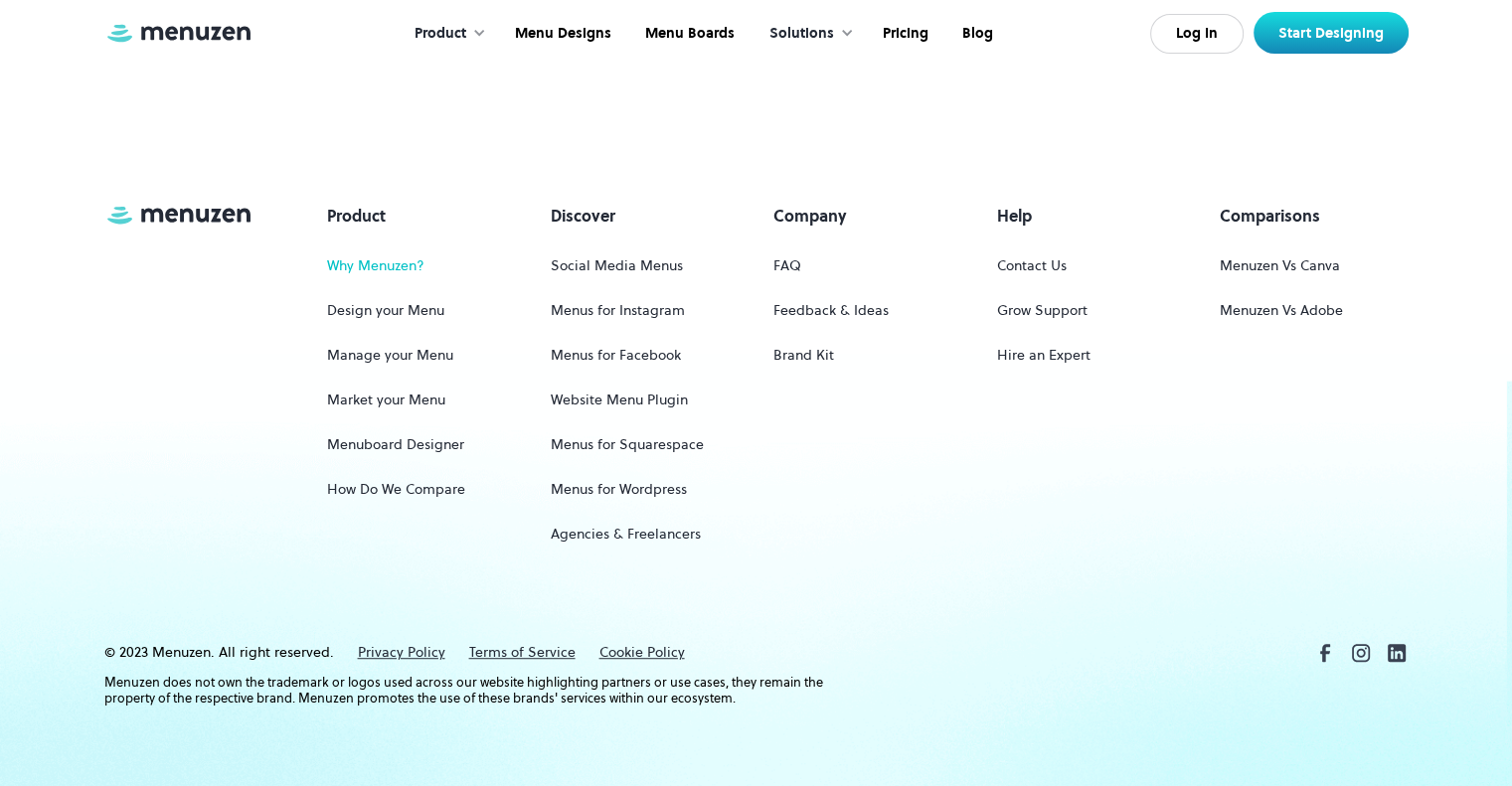 click on "Why Menuzen?" at bounding box center (376, 265) 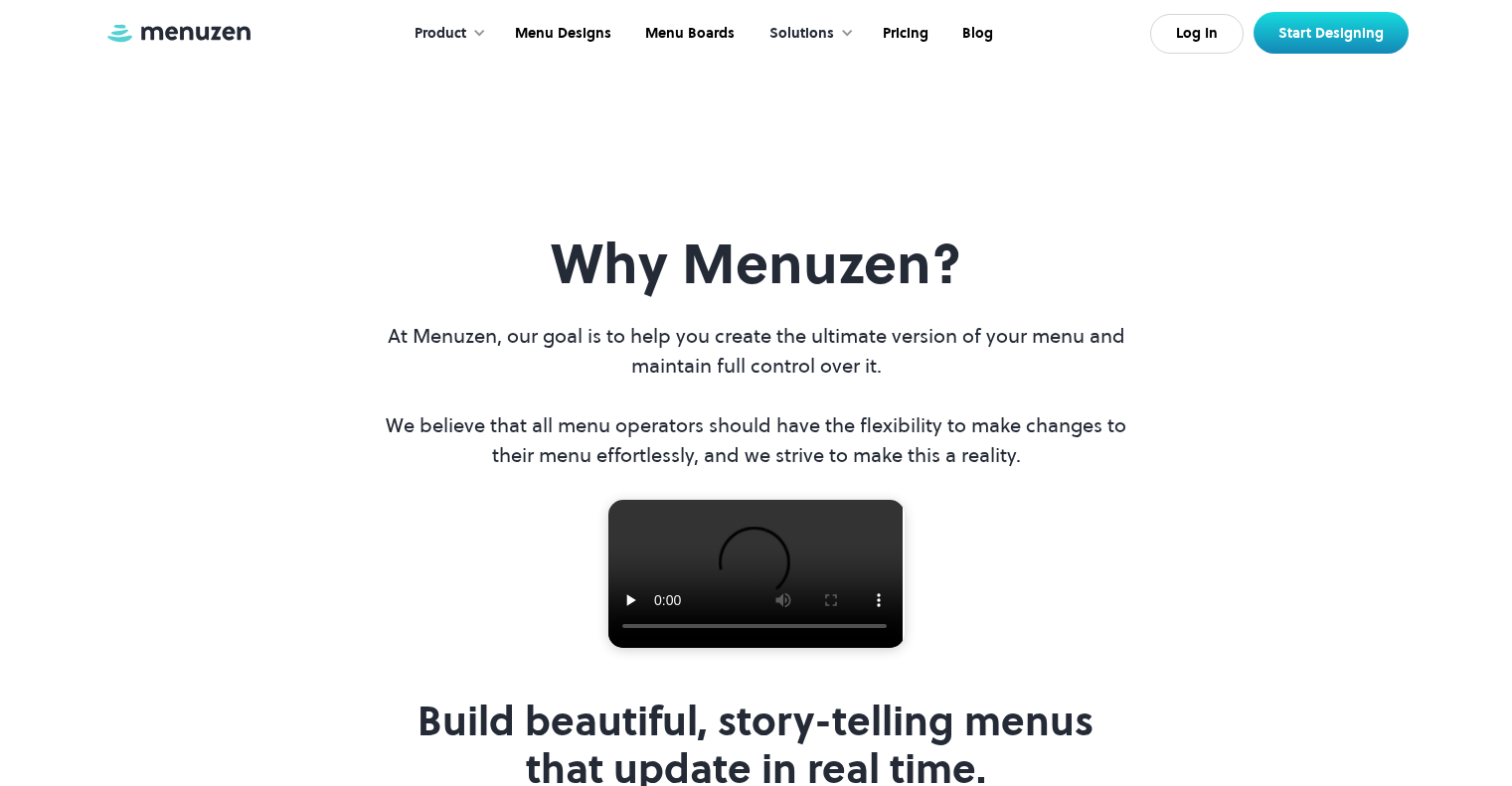 scroll, scrollTop: 0, scrollLeft: 0, axis: both 